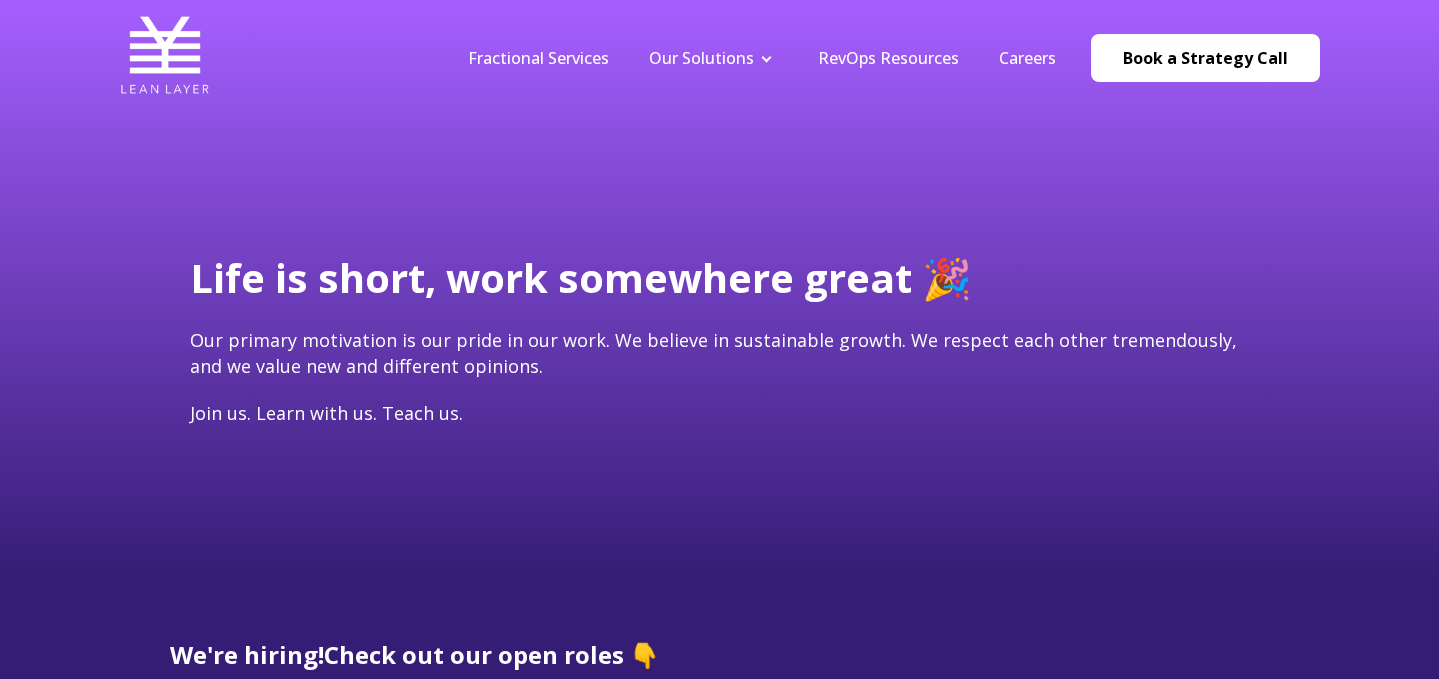 scroll, scrollTop: 0, scrollLeft: 0, axis: both 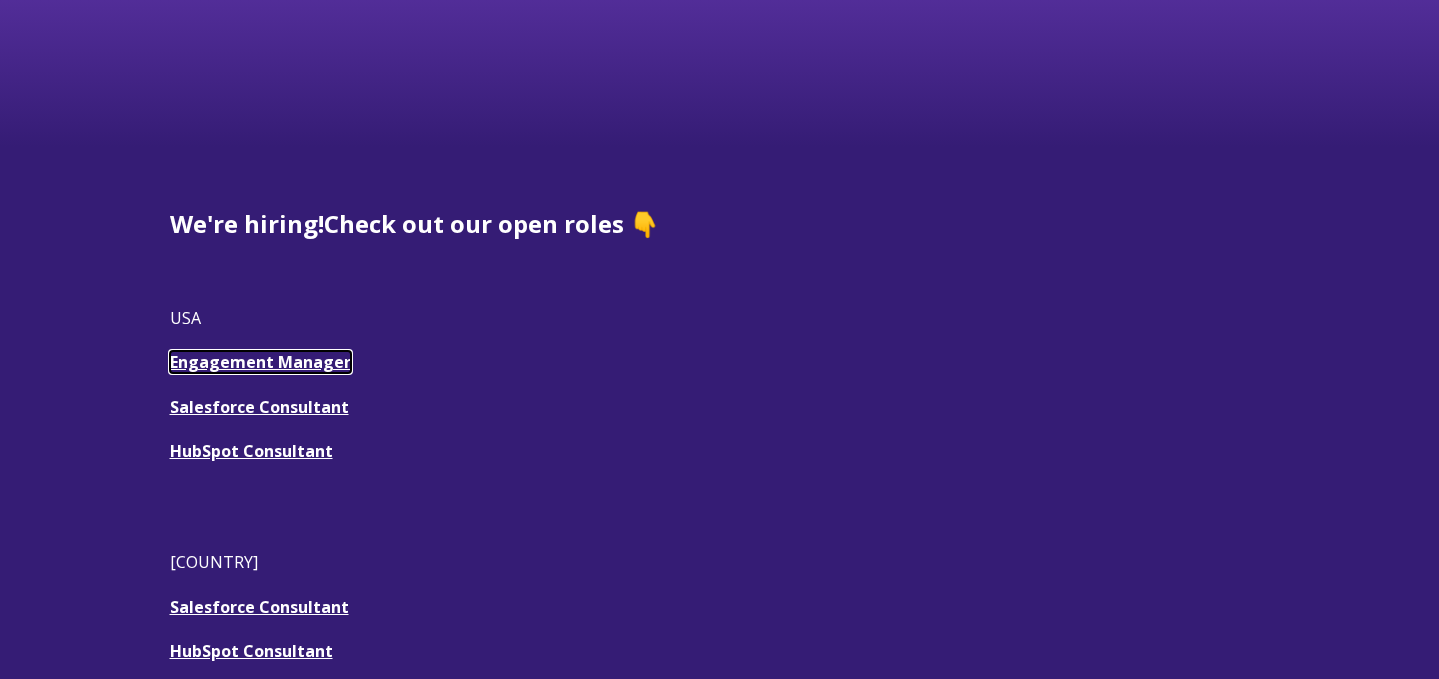 click on "Engagement Manager" at bounding box center [260, 362] 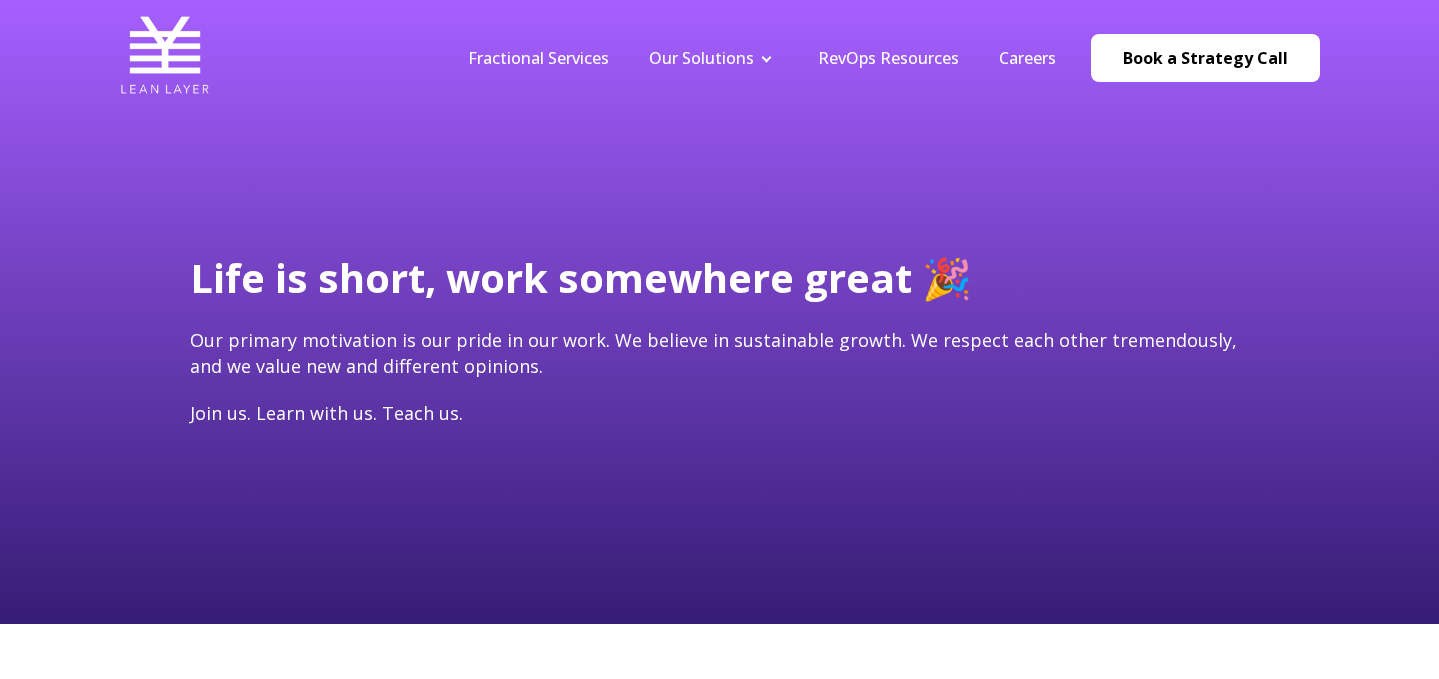 scroll, scrollTop: 0, scrollLeft: 0, axis: both 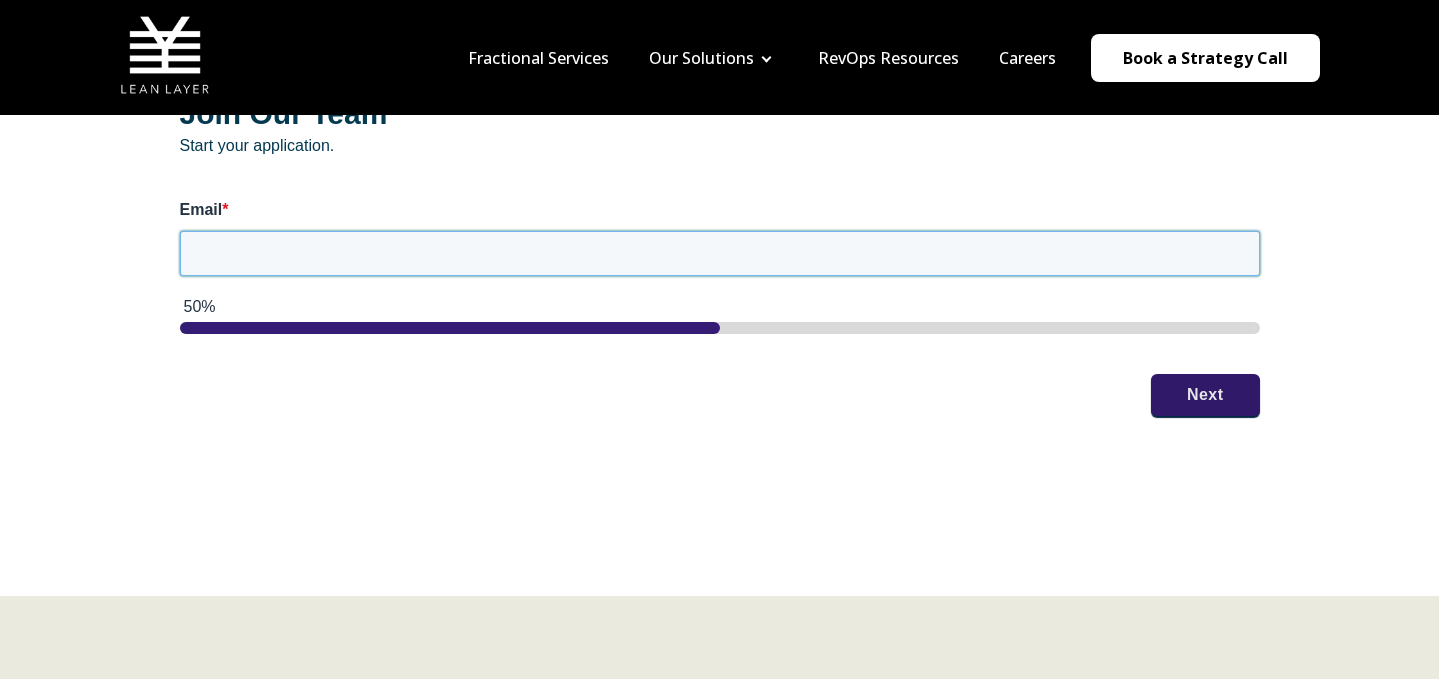 click on "Email *" at bounding box center [720, 253] 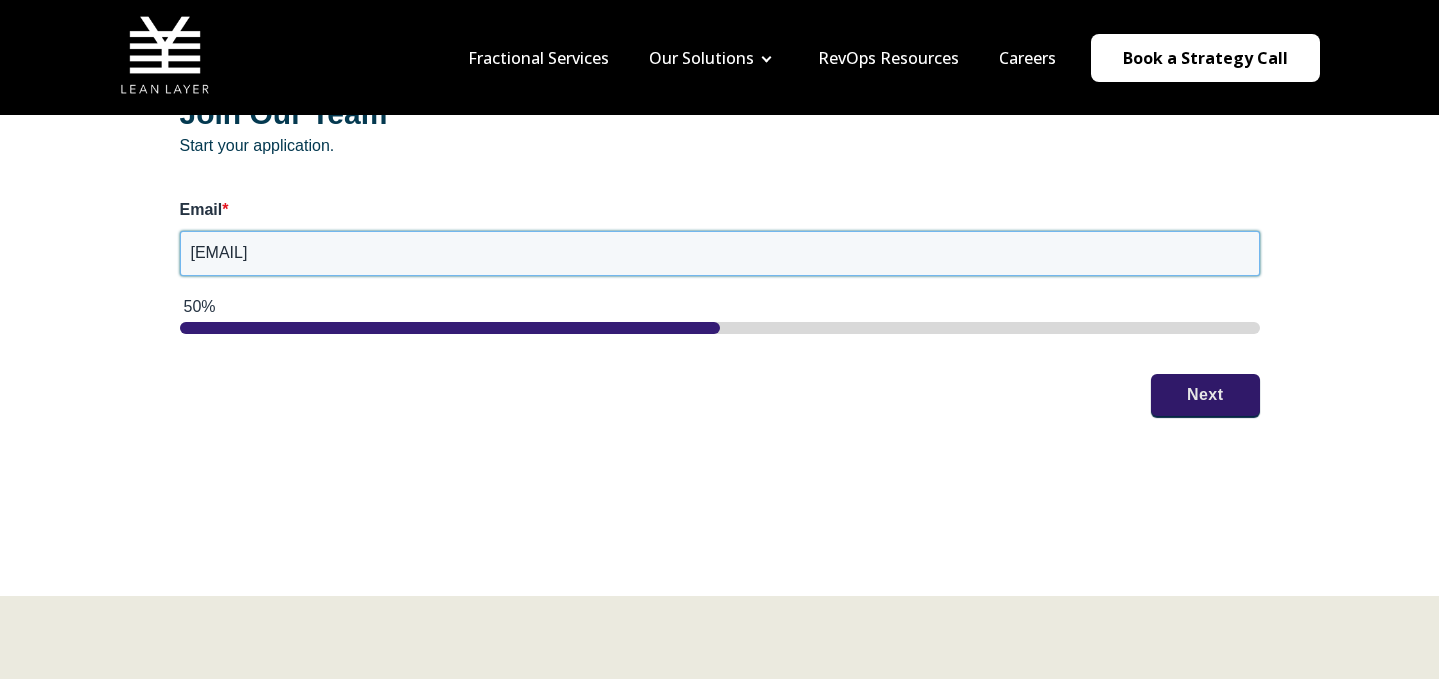 type on "[EMAIL]" 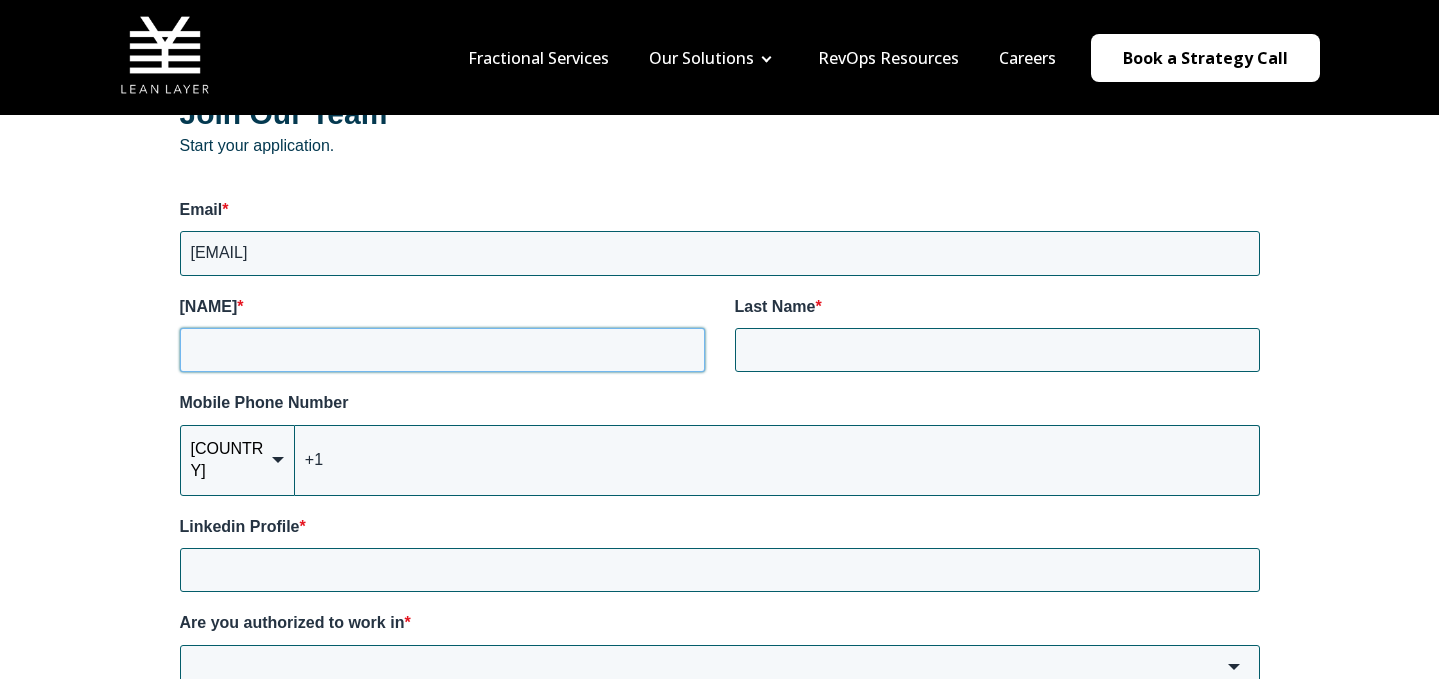click on "[NAME] *" at bounding box center [442, 350] 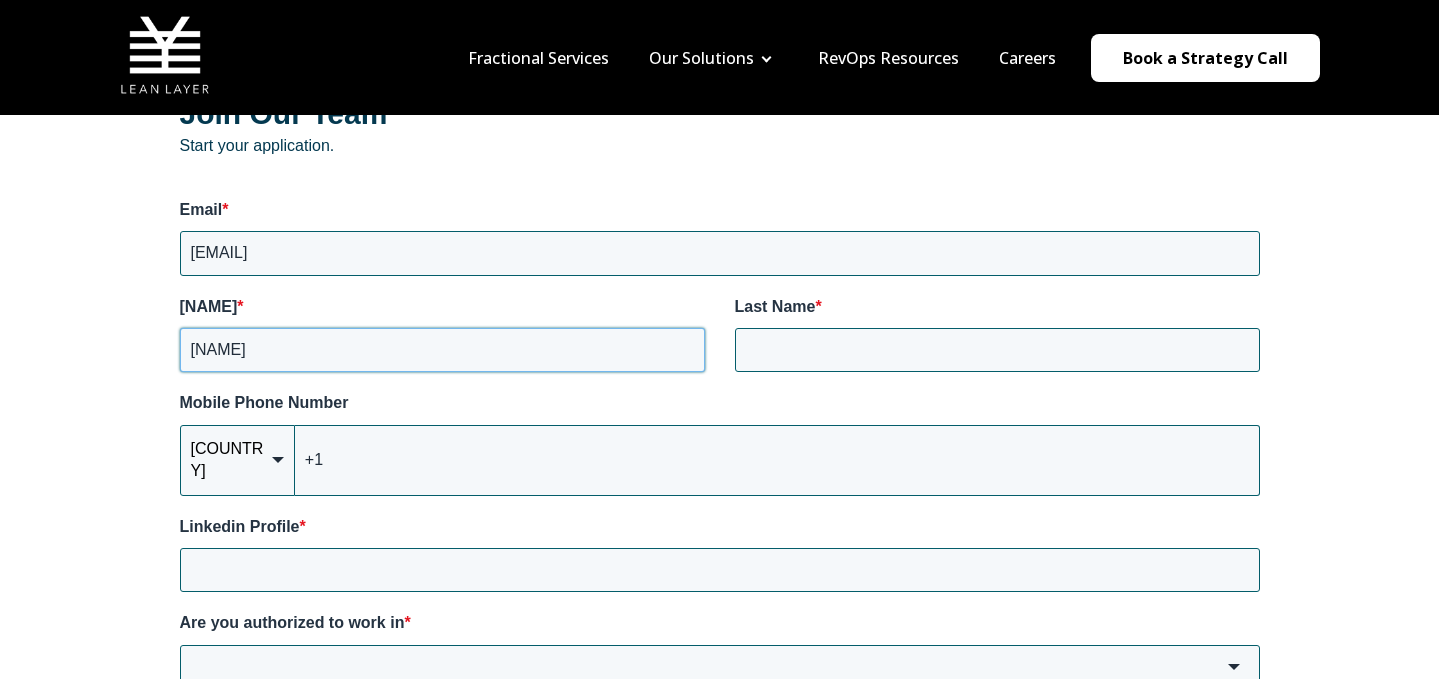 type on "[NAME]" 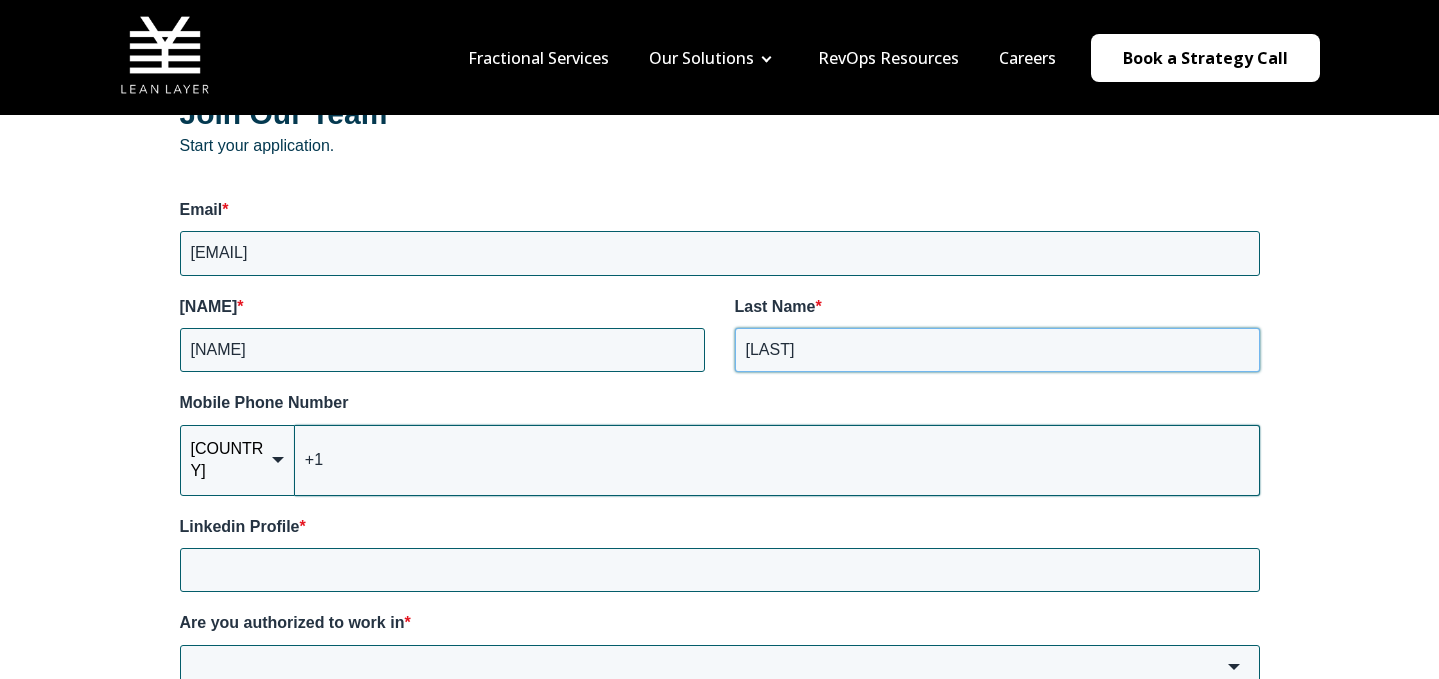 type on "[LAST]" 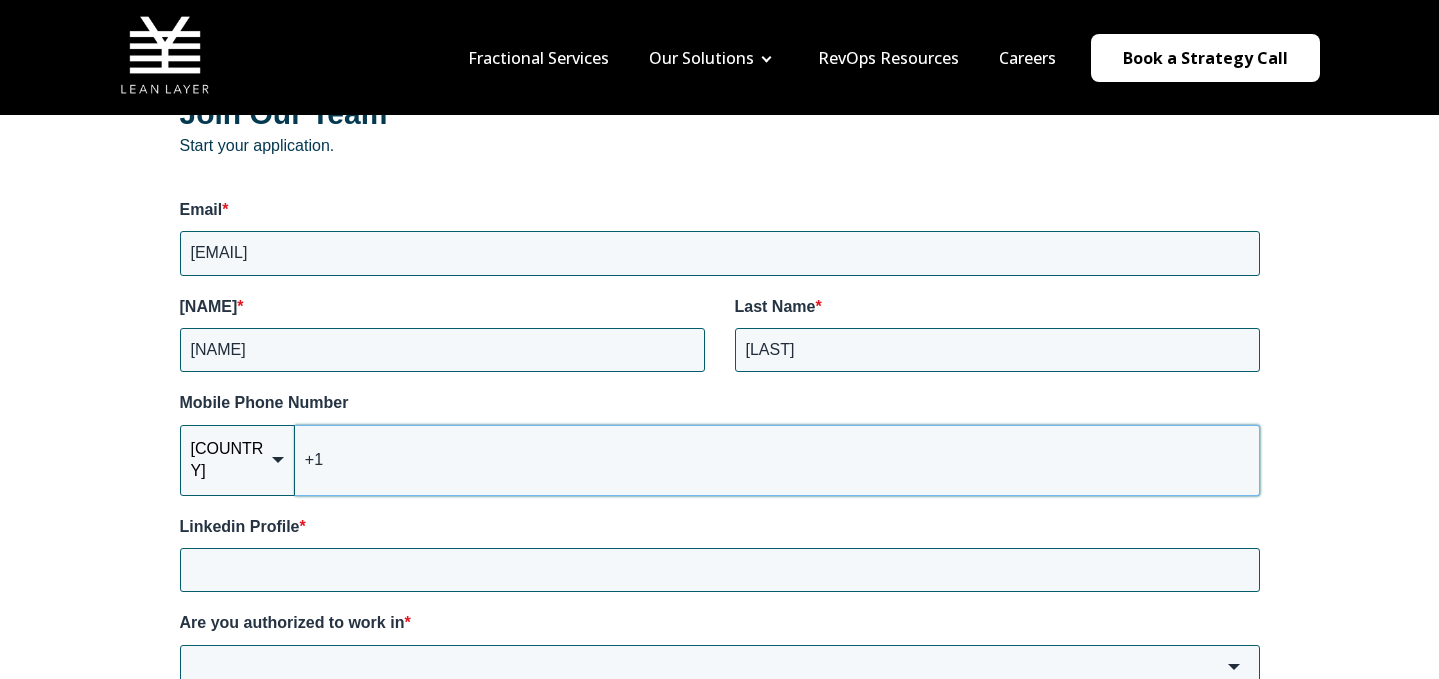 click on "+1" at bounding box center [777, 460] 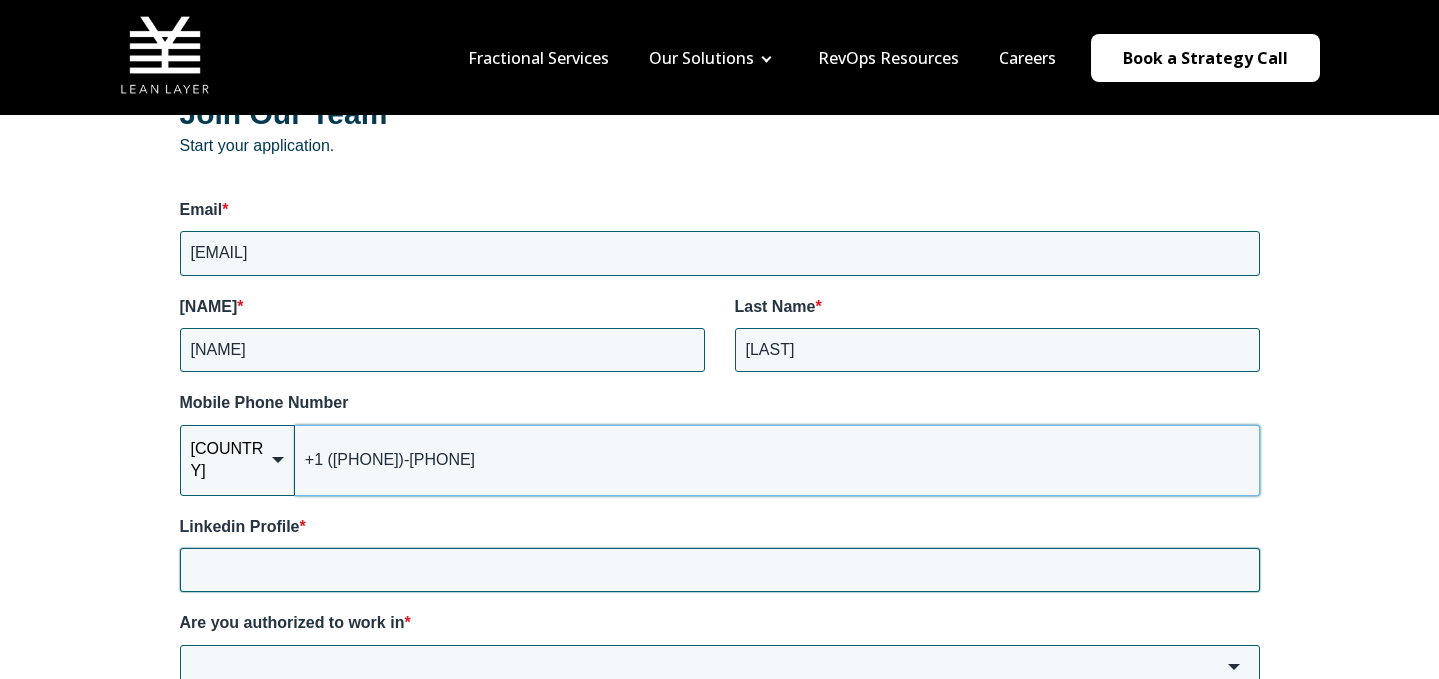 type on "+1 ([PHONE])-[PHONE]" 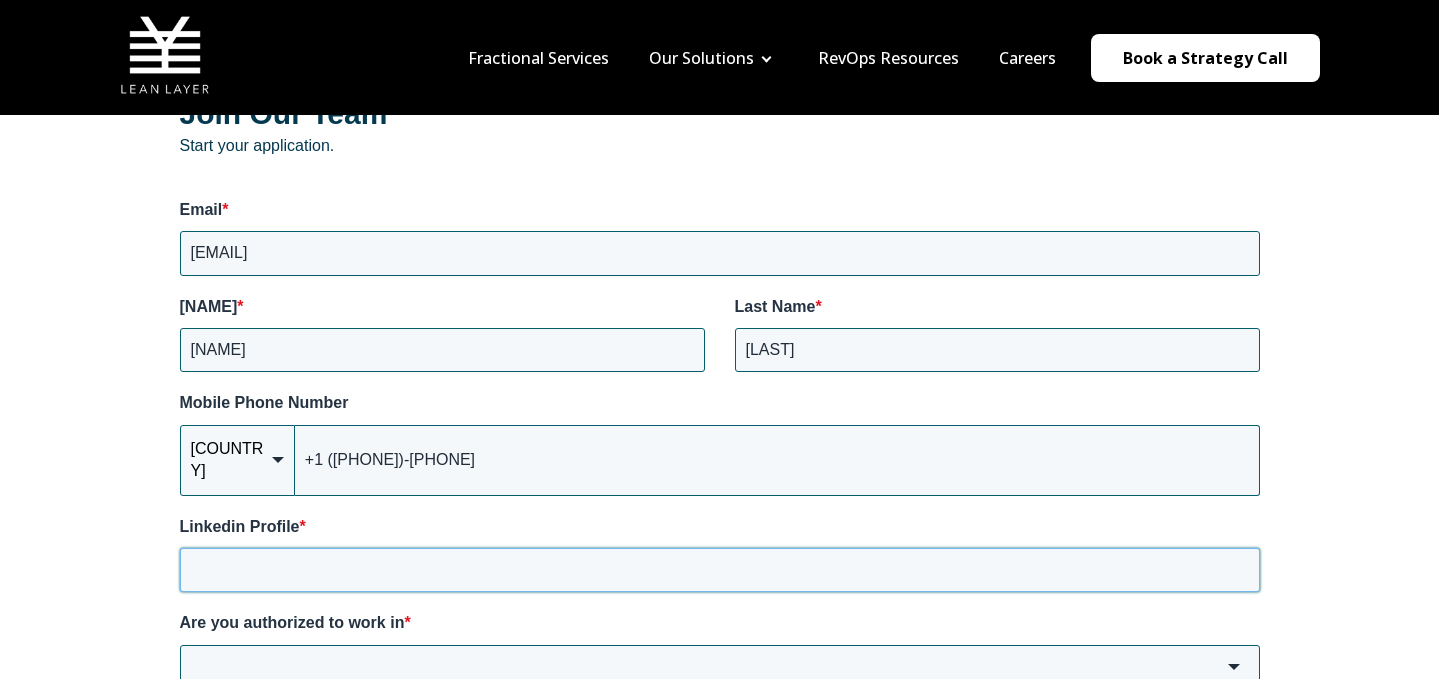 click on "Linkedin Profile *" at bounding box center (720, 570) 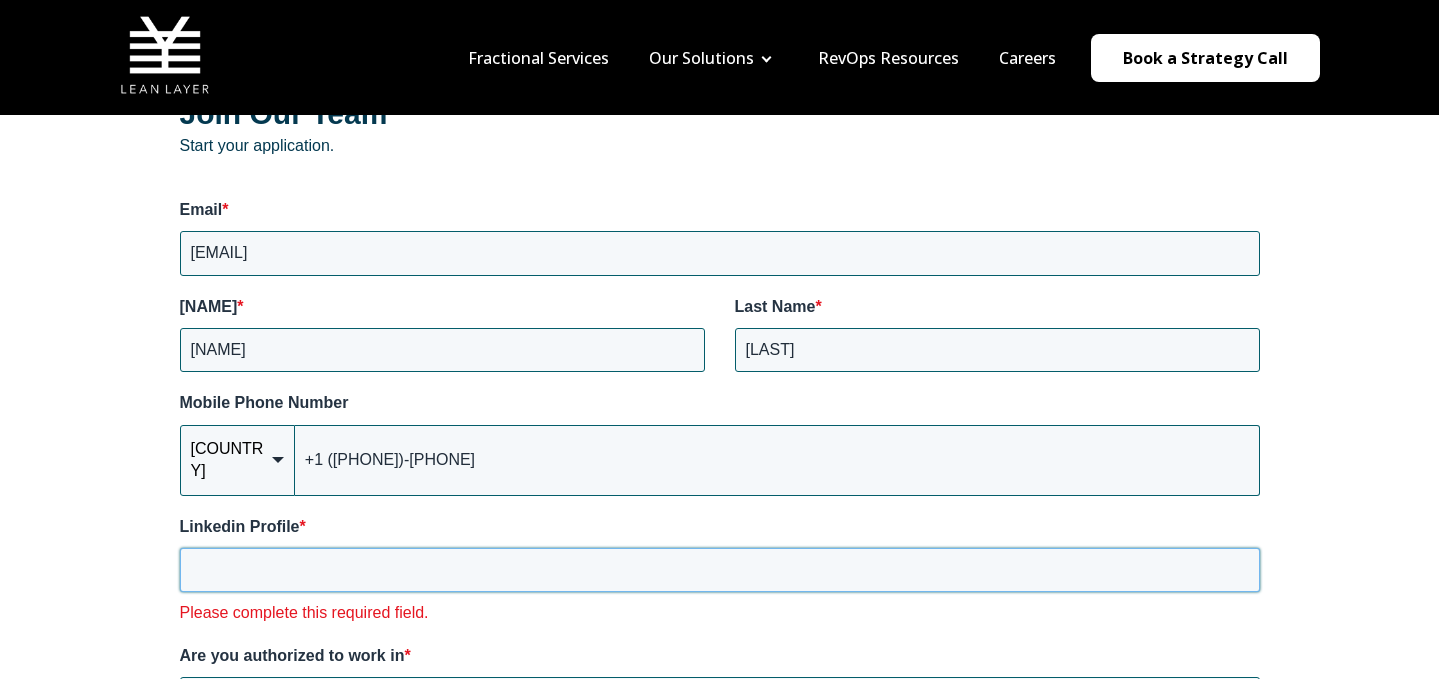 paste on "https://www.[BRAND].com/in/[LAST]" 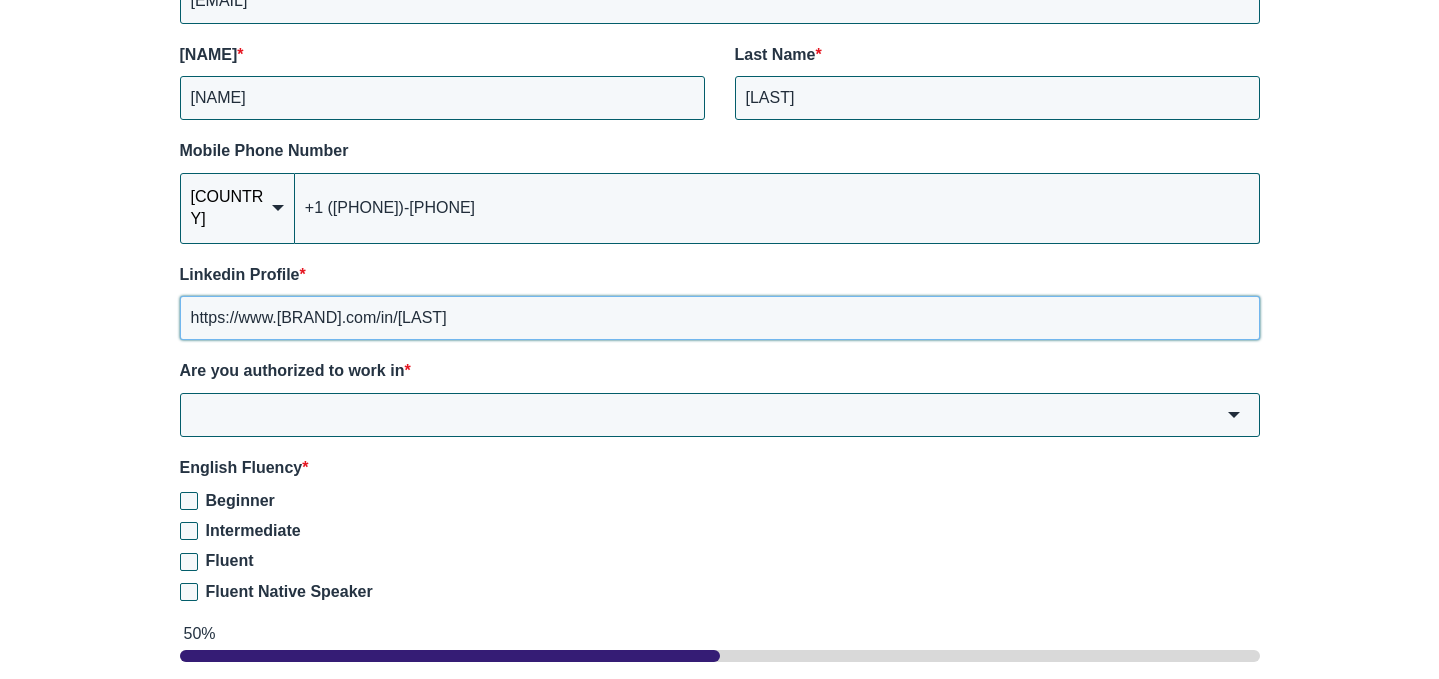 scroll, scrollTop: 2976, scrollLeft: 0, axis: vertical 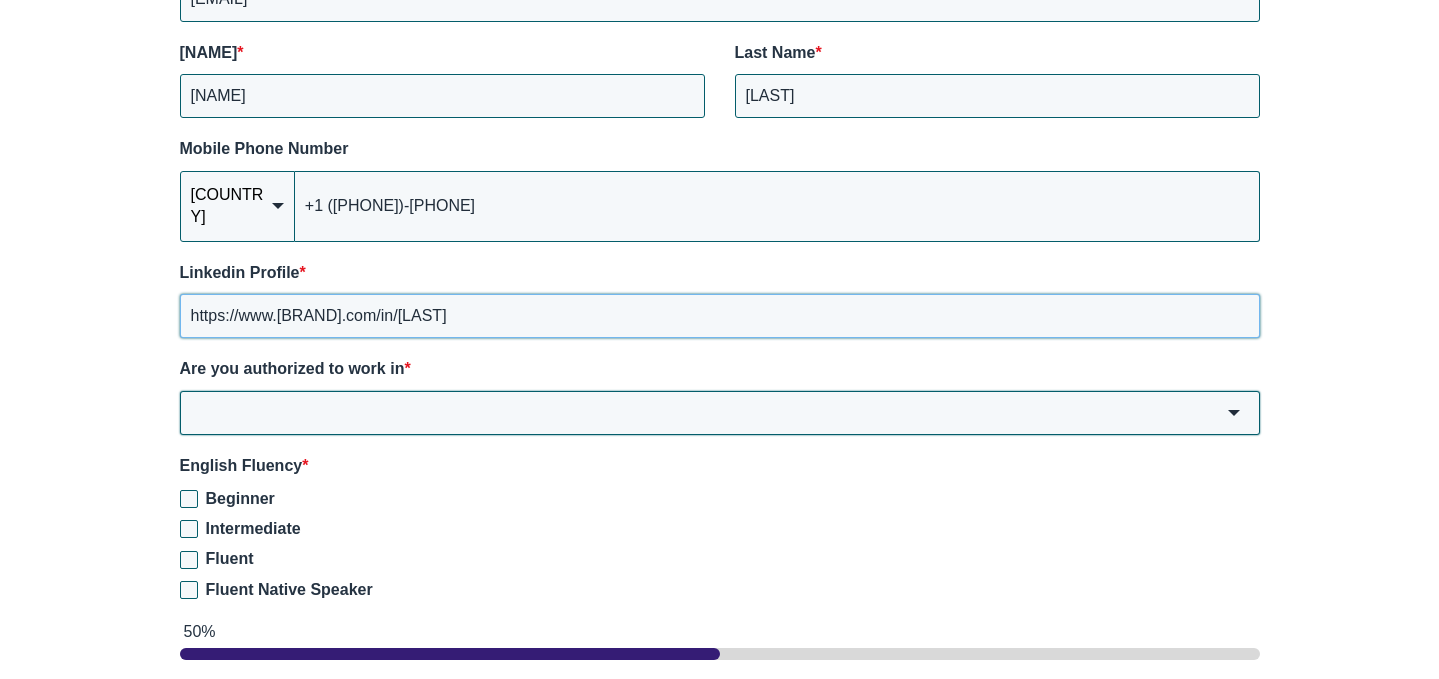 type on "https://www.[BRAND].com/in/[LAST]" 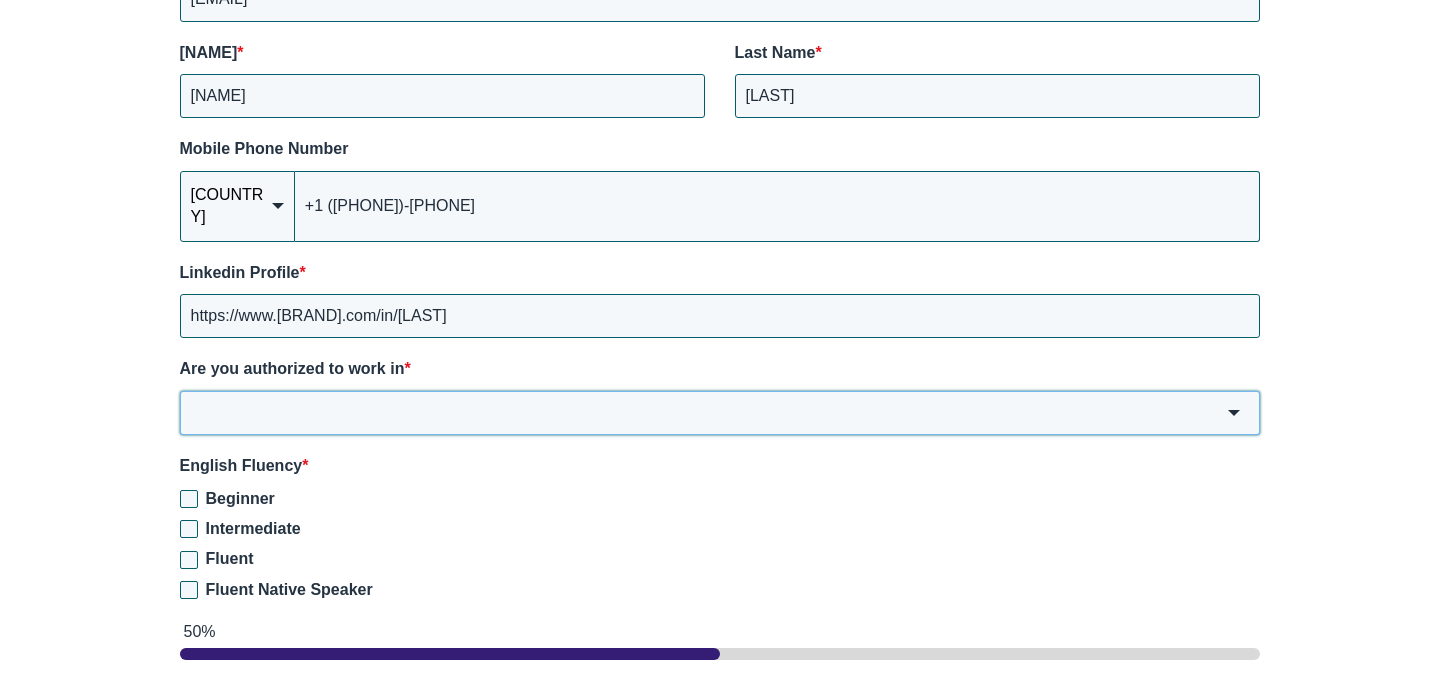 click on "Are you authorized to work in *" at bounding box center [720, 413] 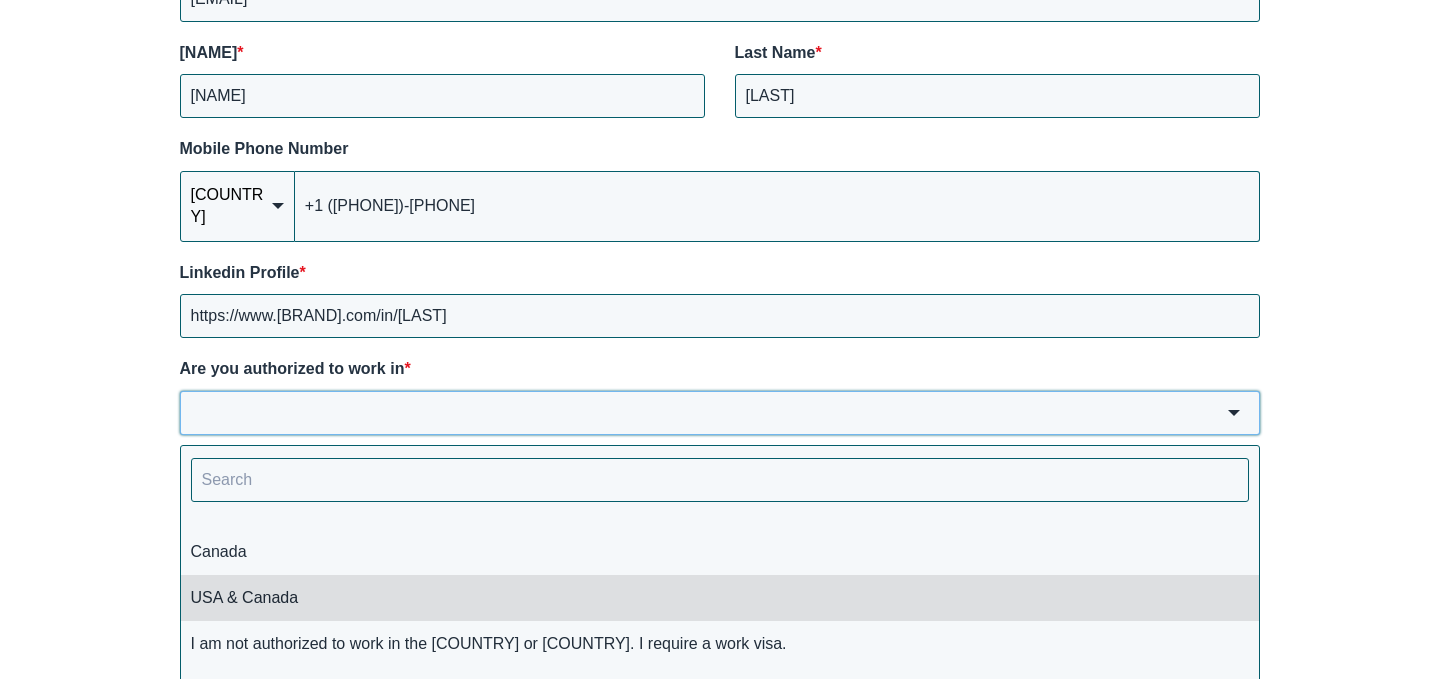 scroll, scrollTop: 0, scrollLeft: 0, axis: both 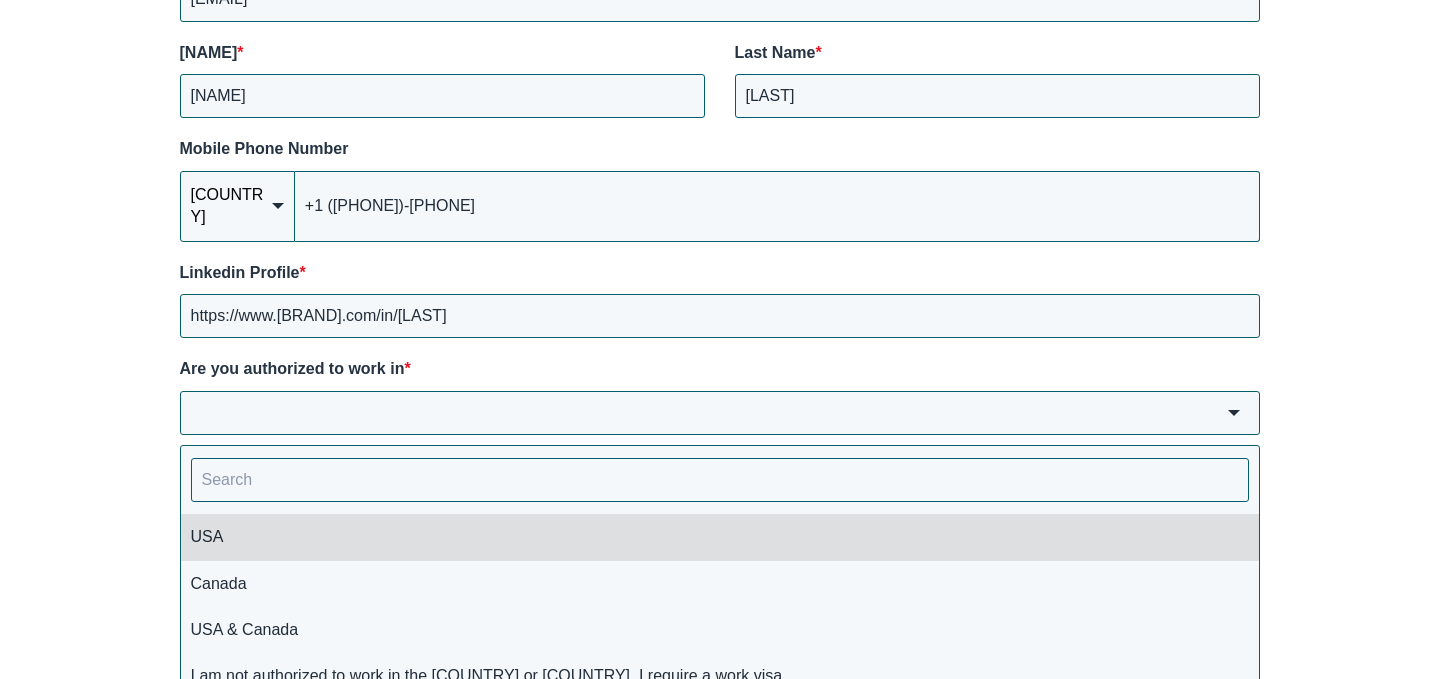 click on "USA" at bounding box center (720, 537) 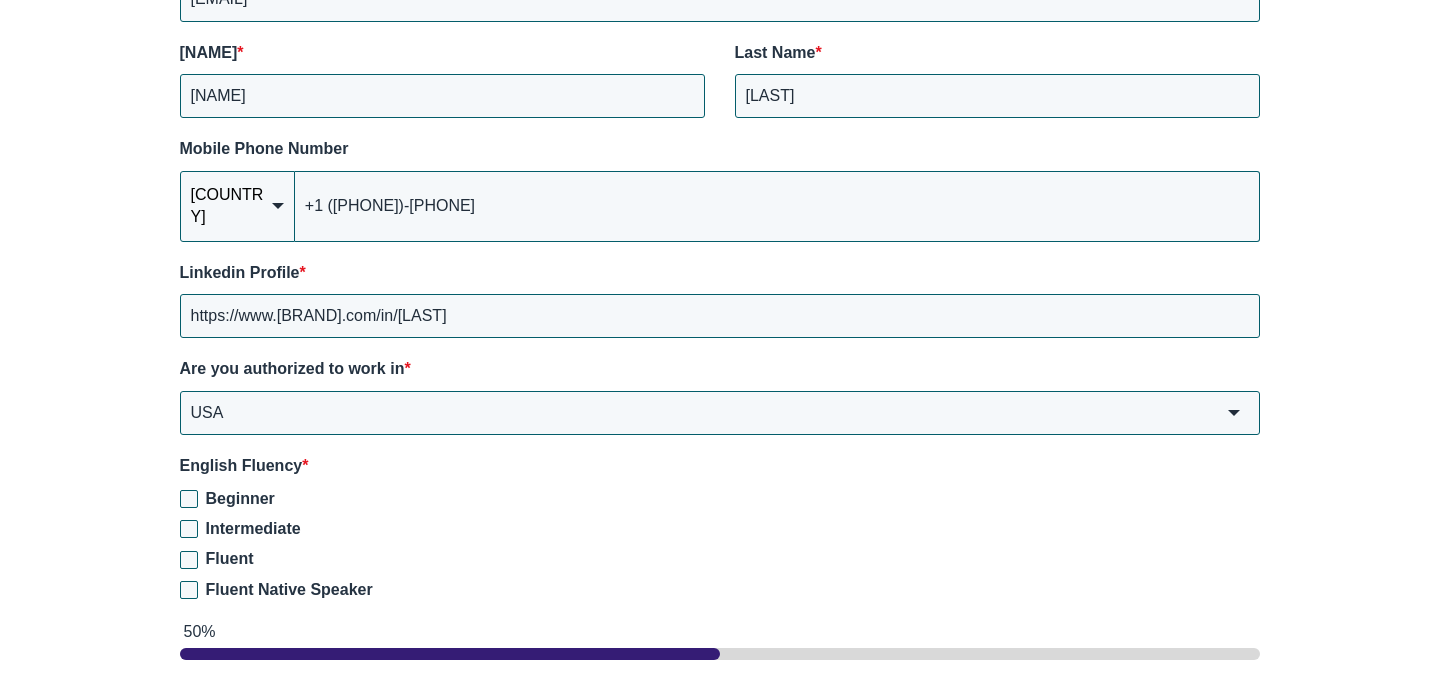 scroll, scrollTop: 3135, scrollLeft: 0, axis: vertical 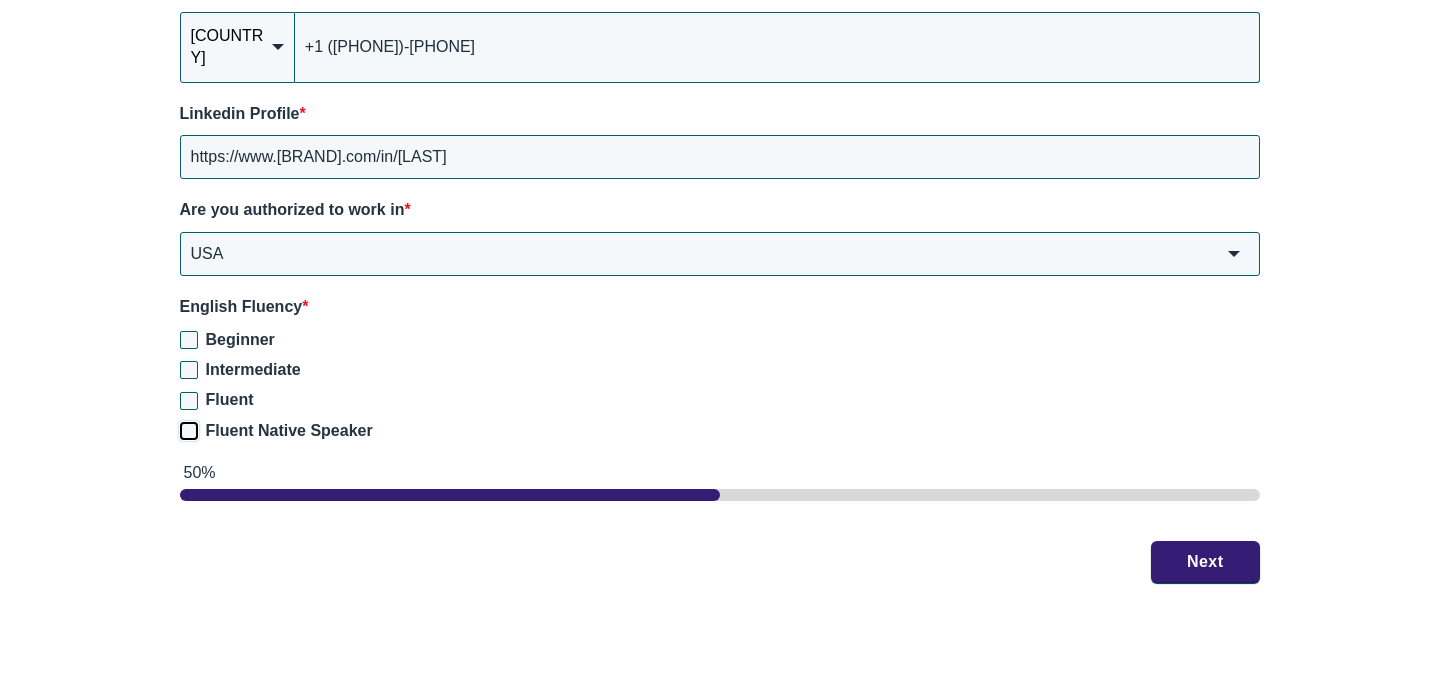 click on "Fluent Native Speaker" at bounding box center [189, 431] 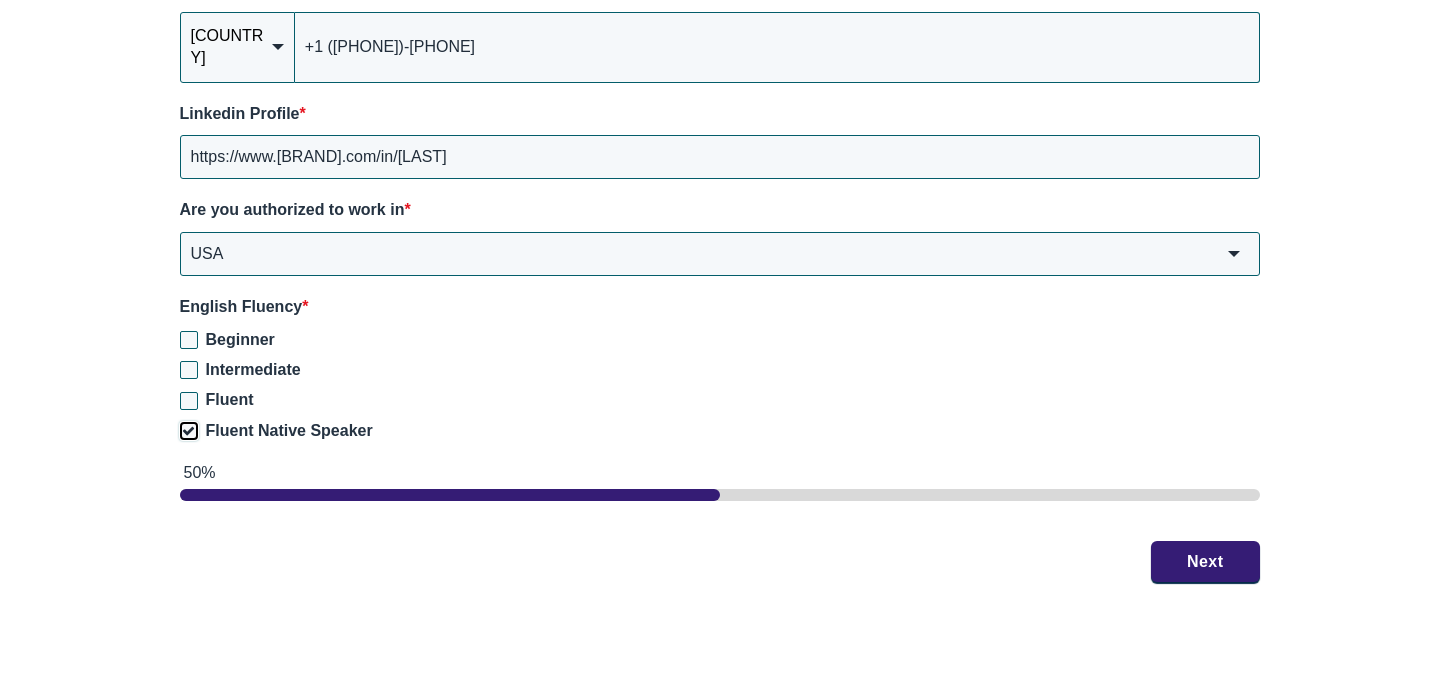 checkbox on "true" 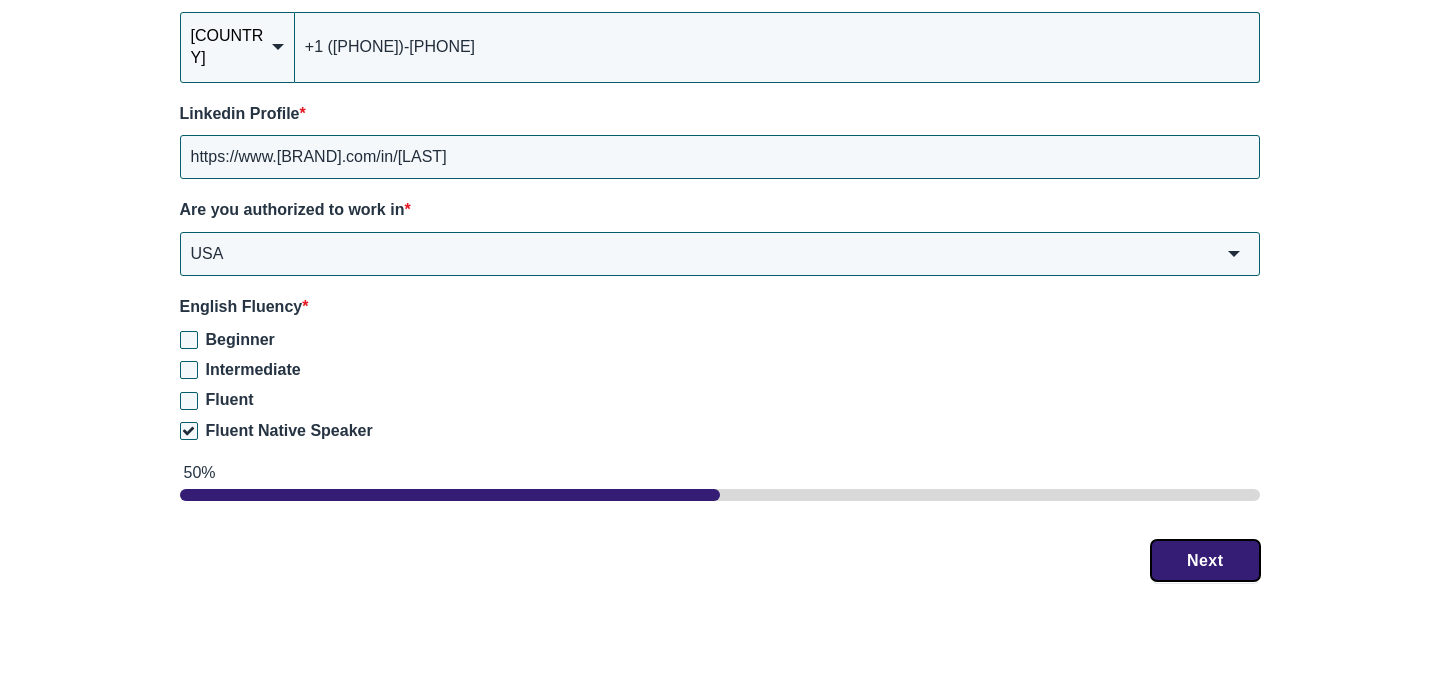 click on "Next" at bounding box center (1205, 561) 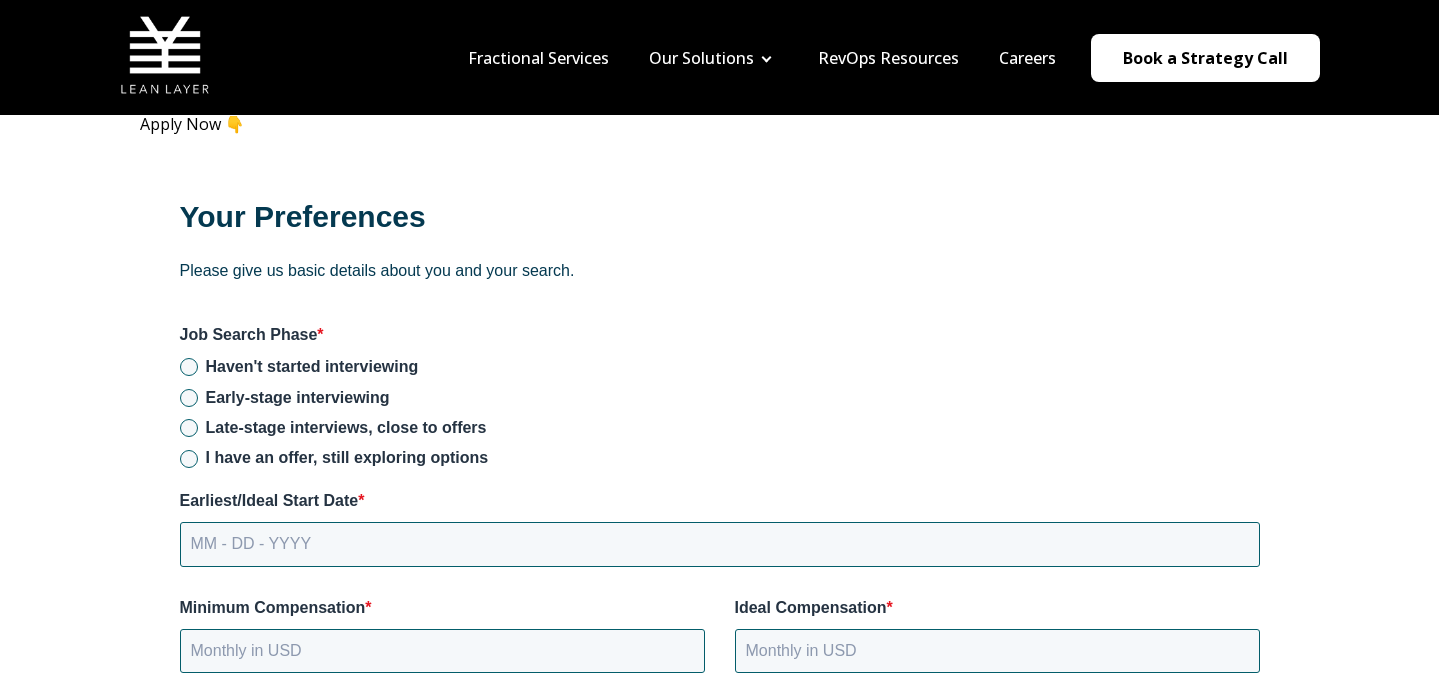 scroll, scrollTop: 2574, scrollLeft: 0, axis: vertical 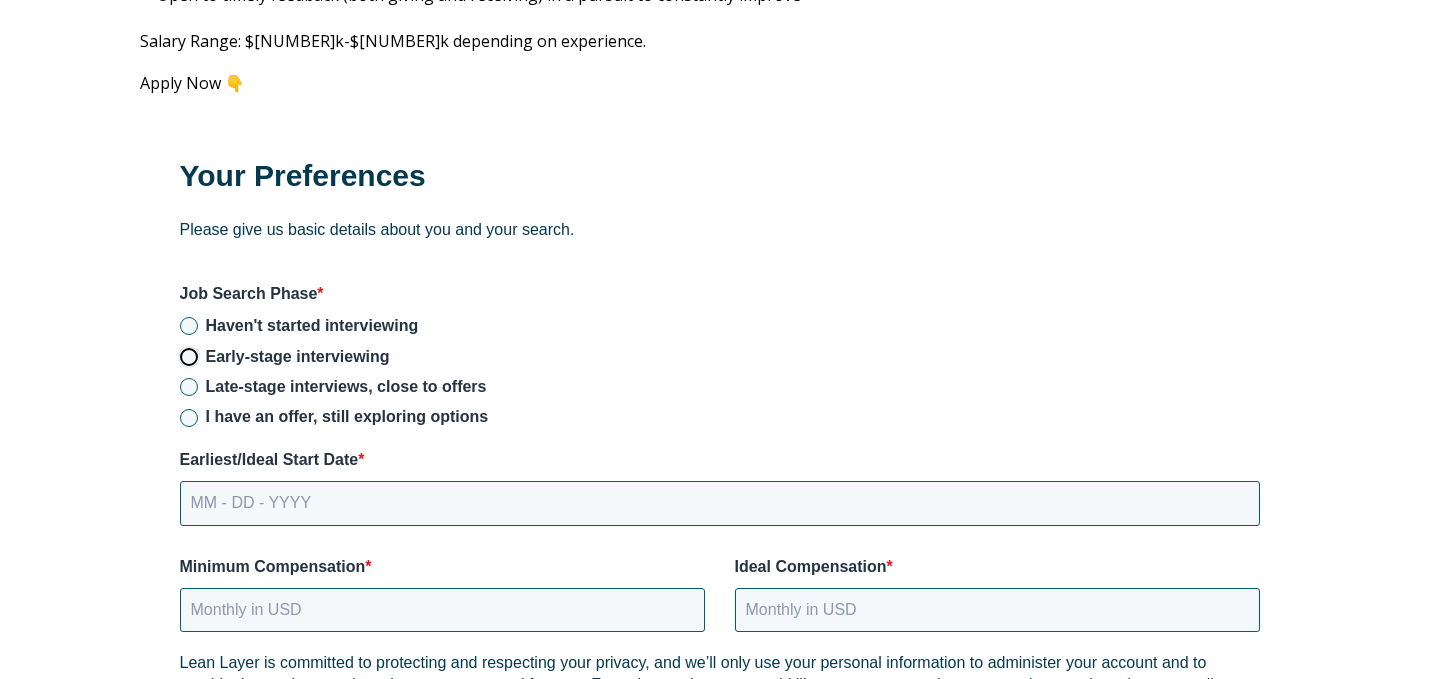 click on "Early-stage interviewing" at bounding box center (189, 357) 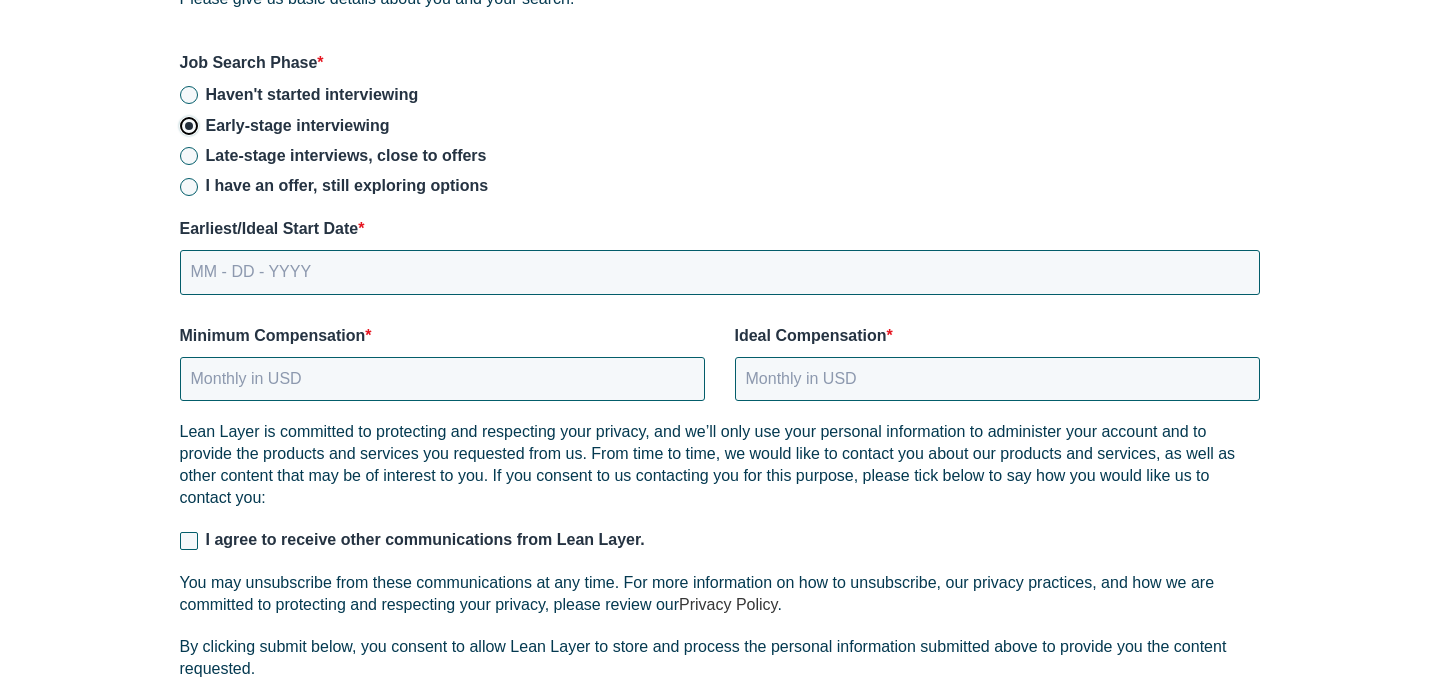 scroll, scrollTop: 2806, scrollLeft: 0, axis: vertical 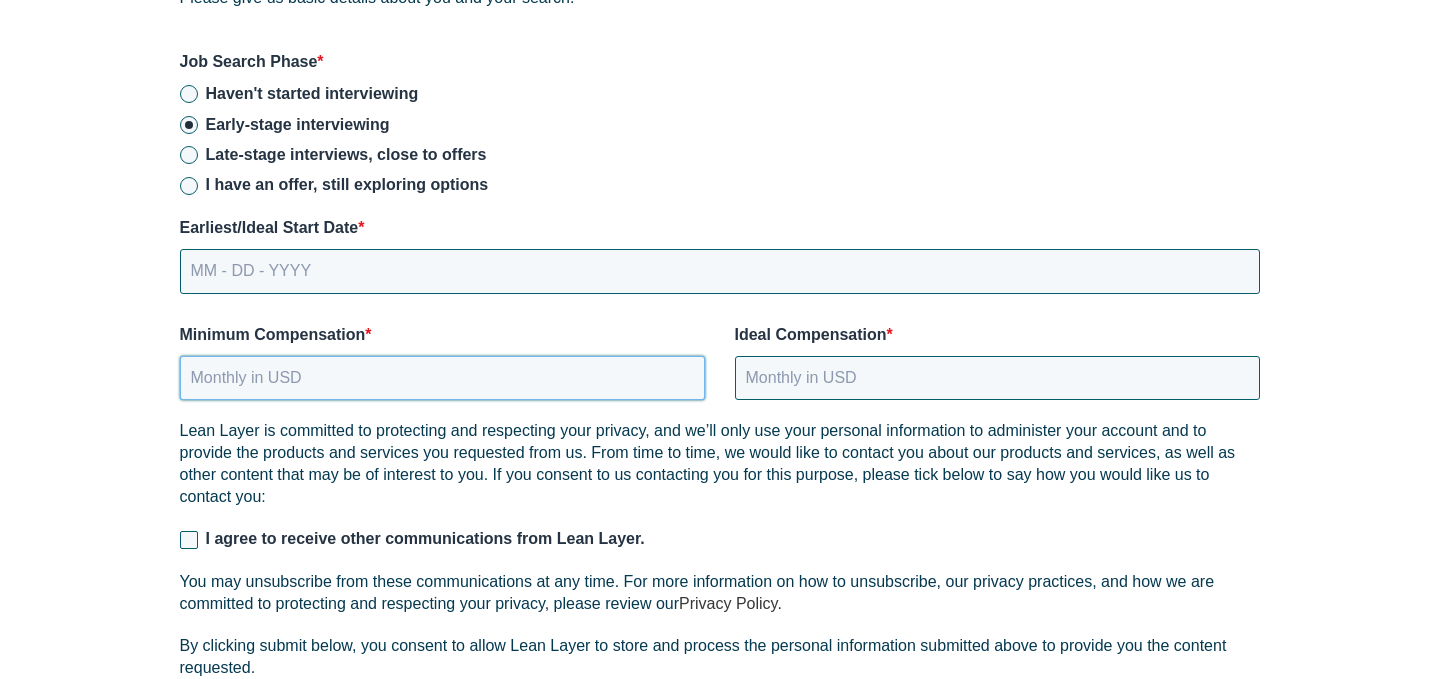 click on "Minimum Compensation * [NUMBER]" at bounding box center (442, 378) 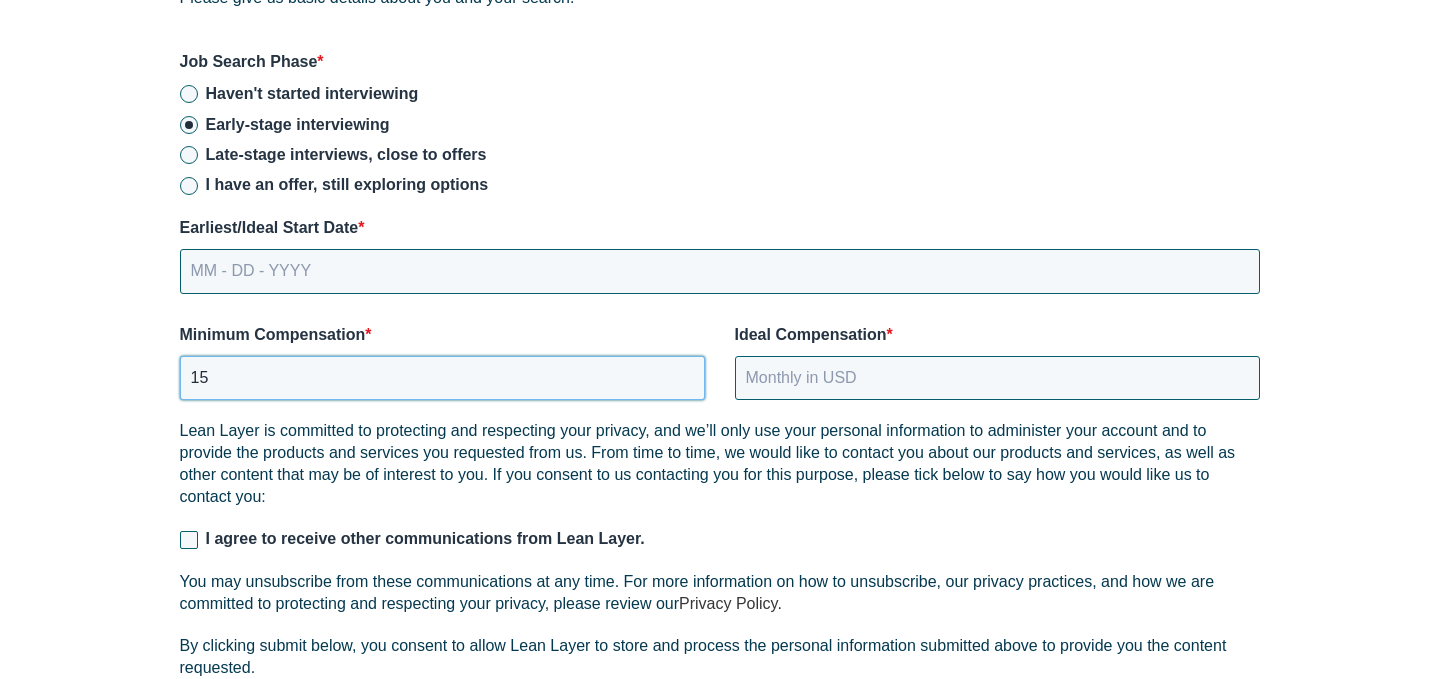 type on "1" 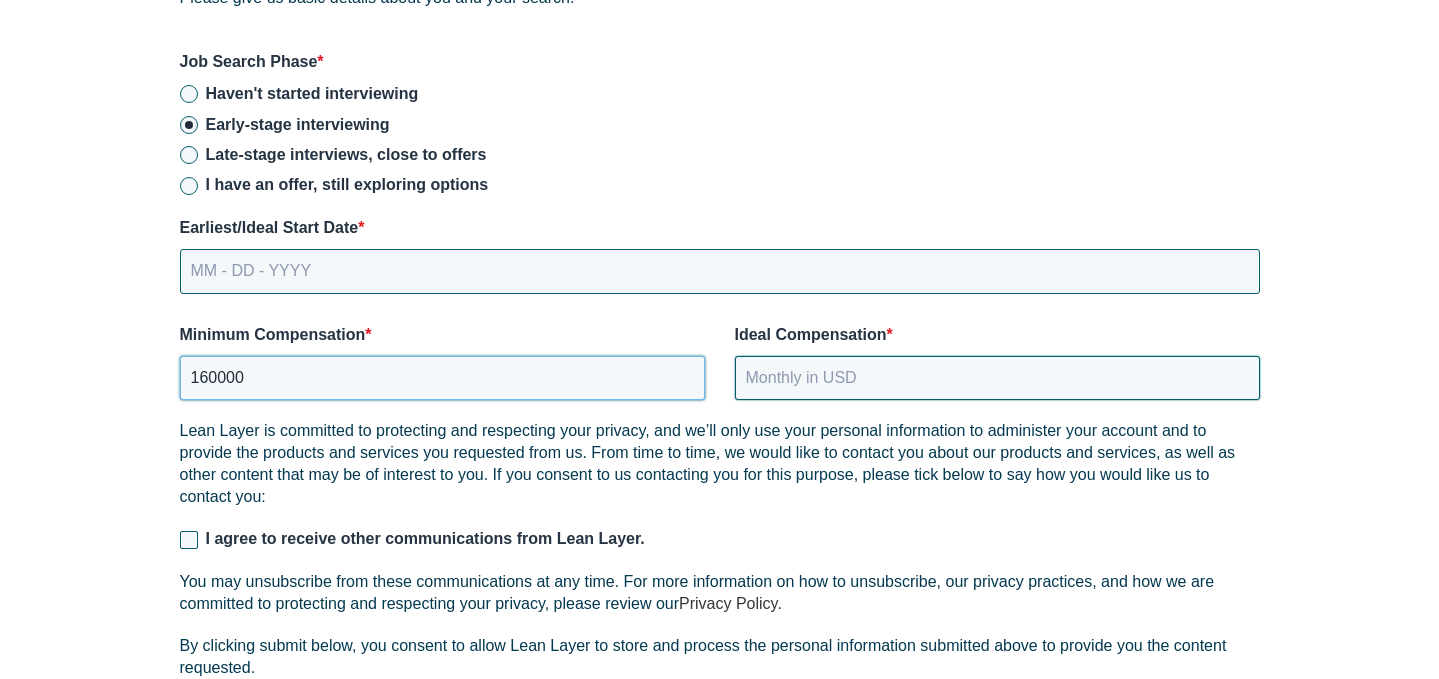 type on "160000" 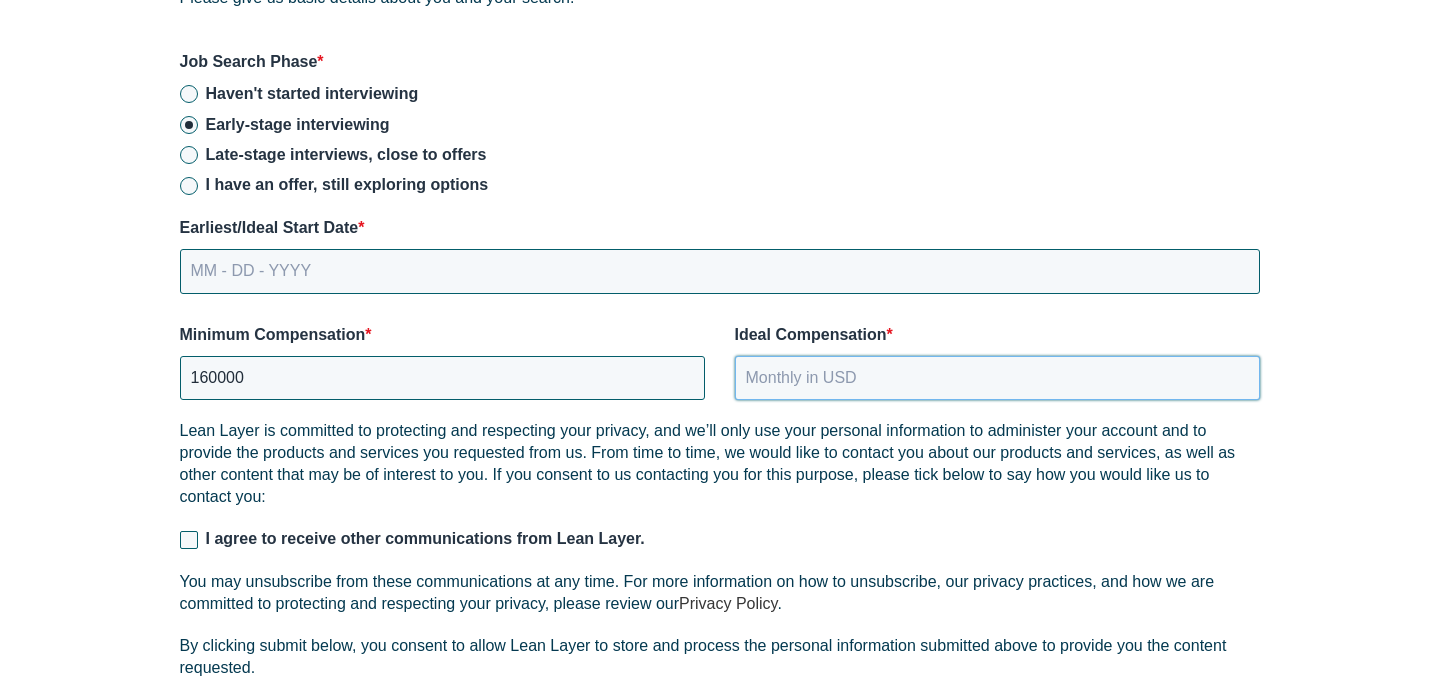 click on "Ideal Compensation *" at bounding box center (997, 378) 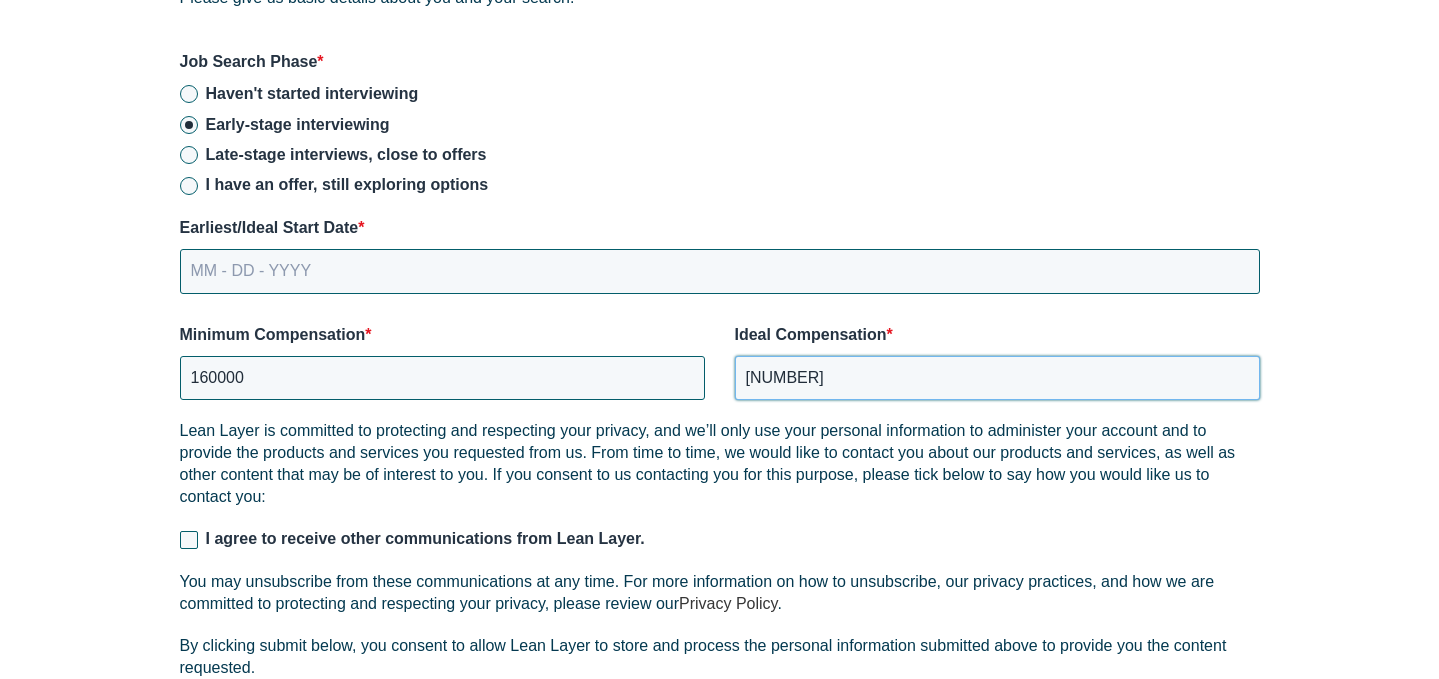 click on "[NUMBER]" at bounding box center (997, 378) 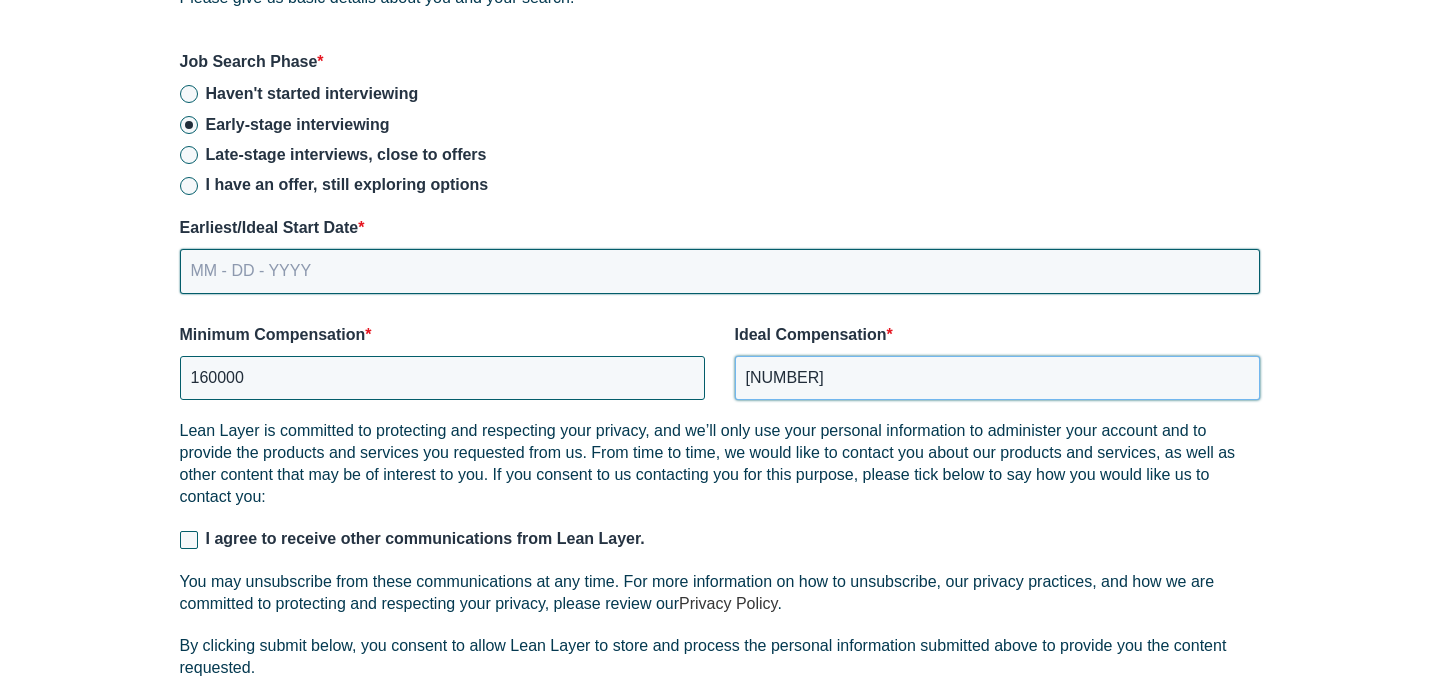 type on "[NUMBER]" 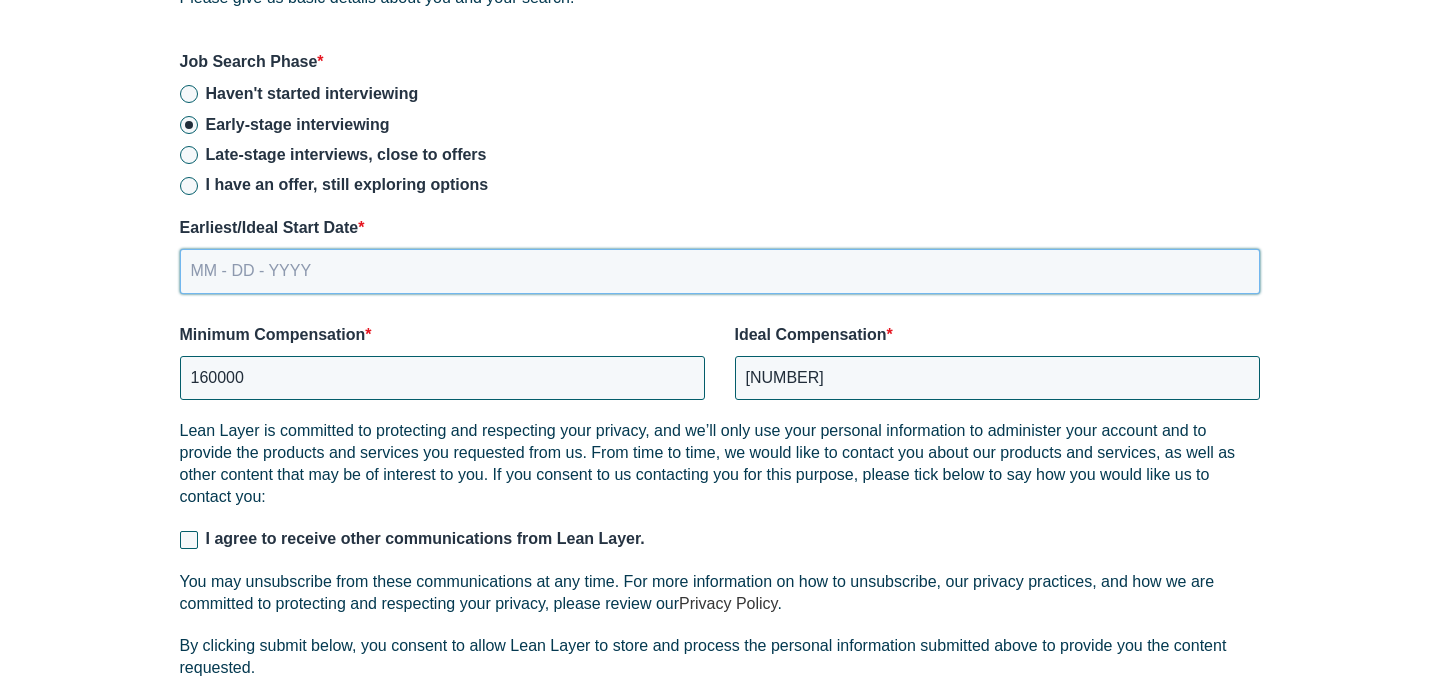click on "MM - DD - YYYY" at bounding box center [720, 271] 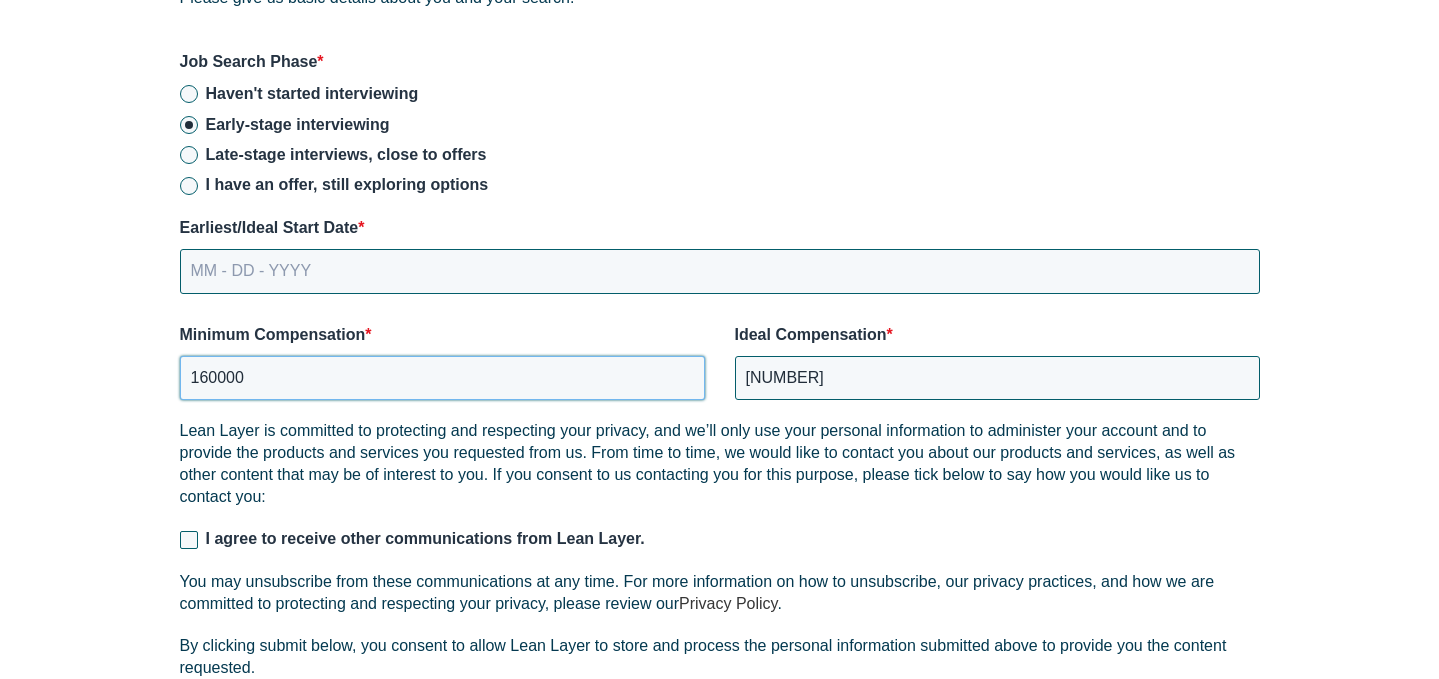 click on "Minimum Compensation * [NUMBER]" at bounding box center [442, 362] 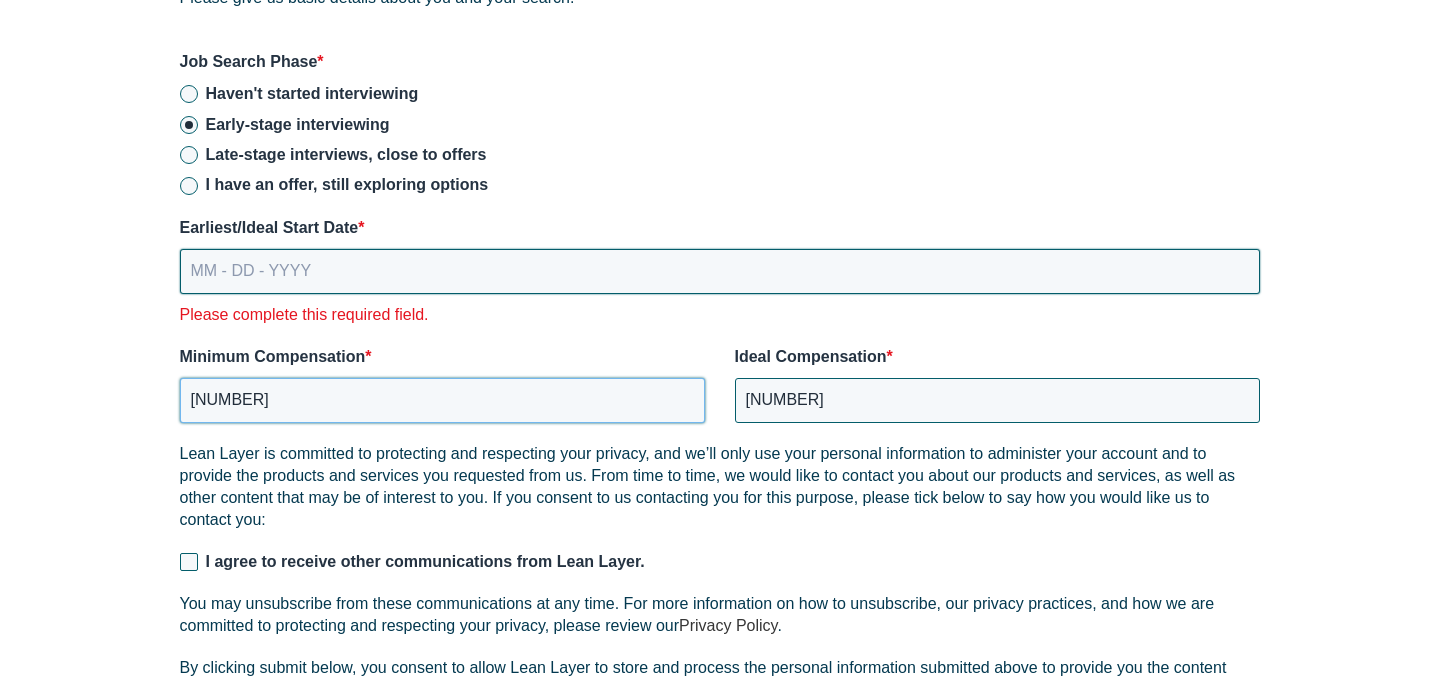 type on "[NUMBER]" 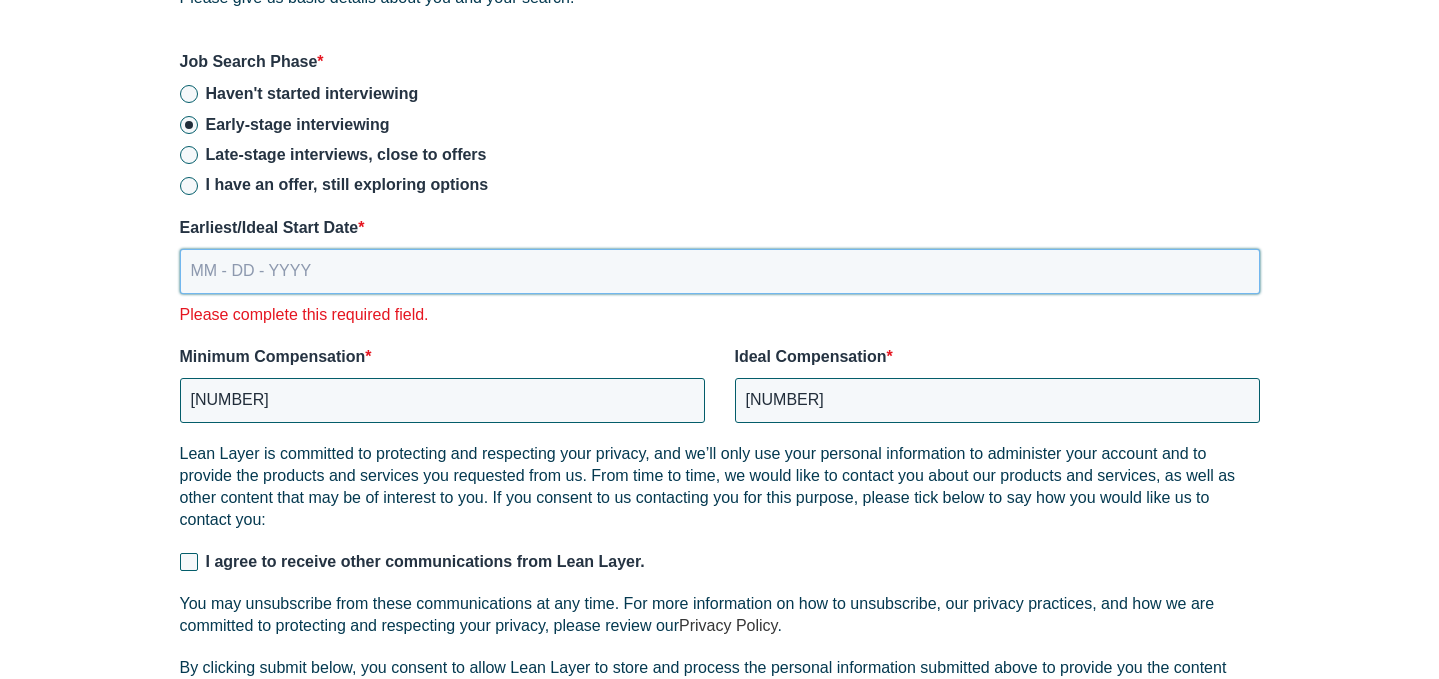 click on "MM - DD - YYYY" at bounding box center [720, 271] 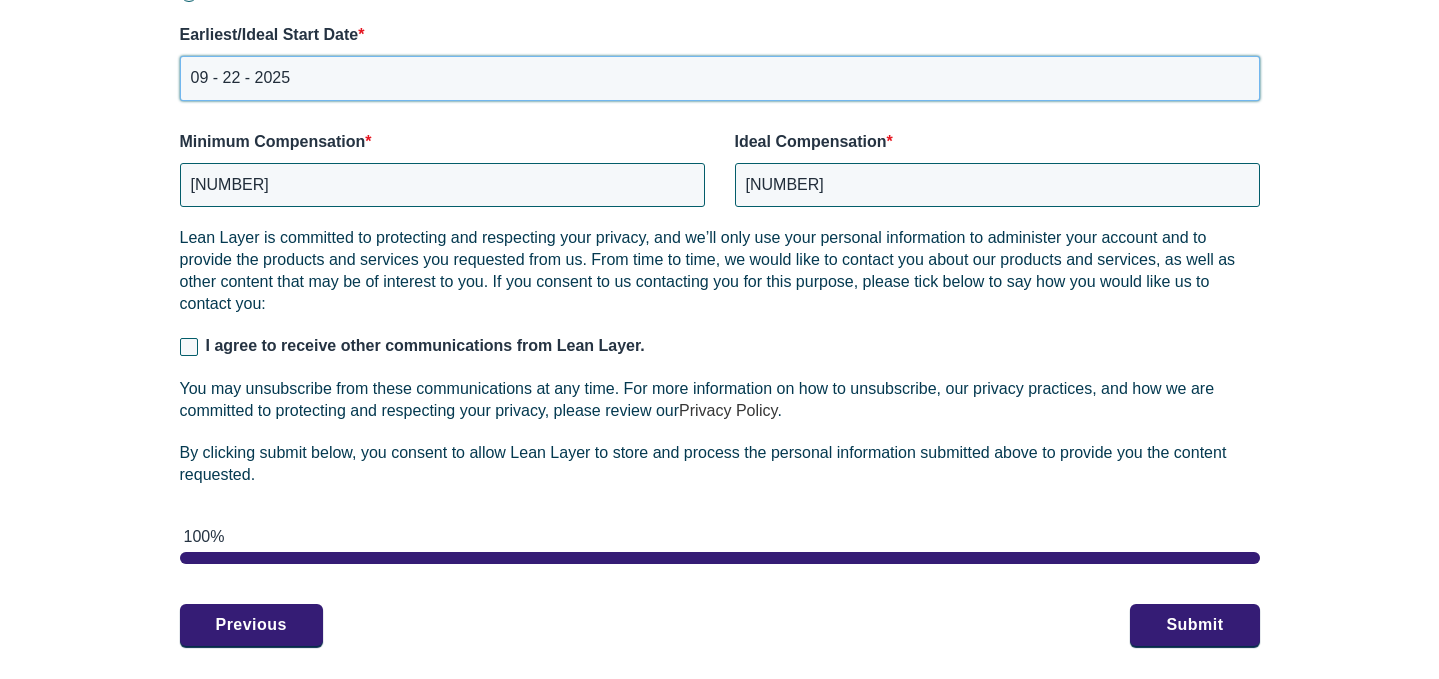 scroll, scrollTop: 3050, scrollLeft: 0, axis: vertical 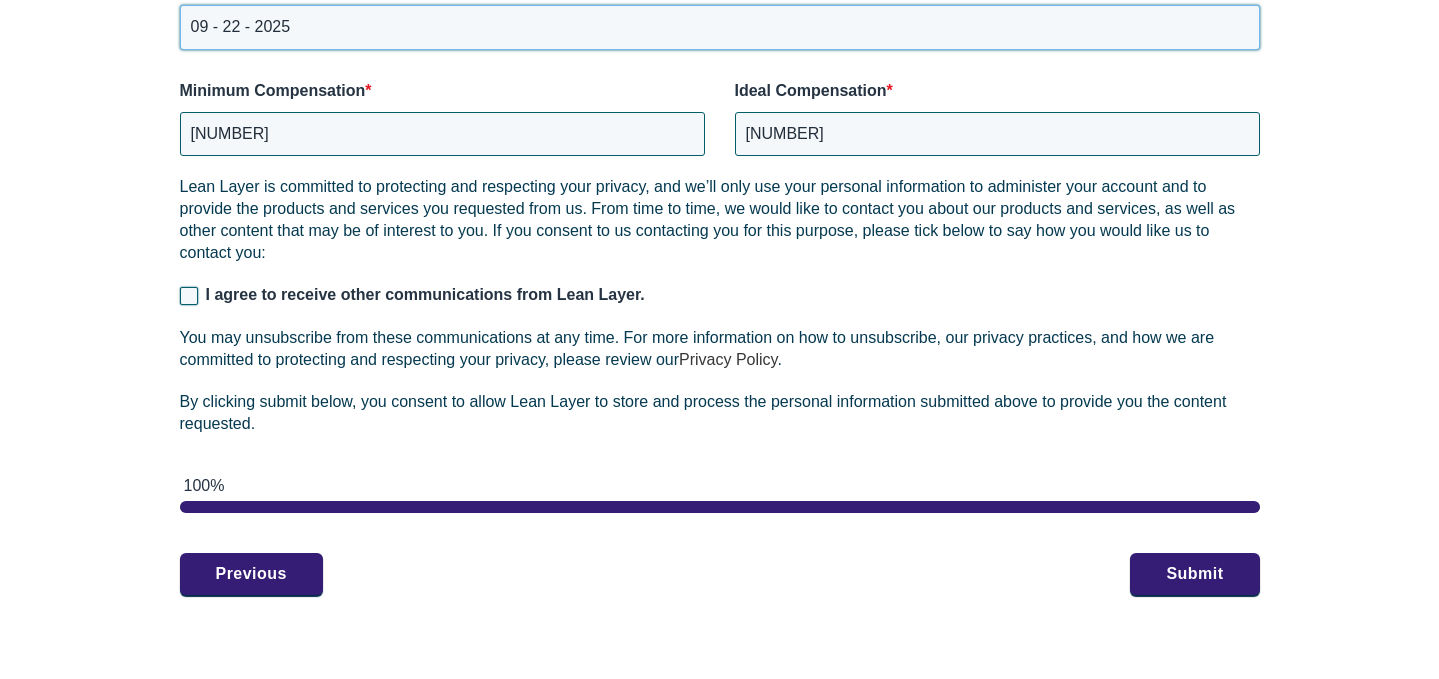 type on "09 - 22 - 2025" 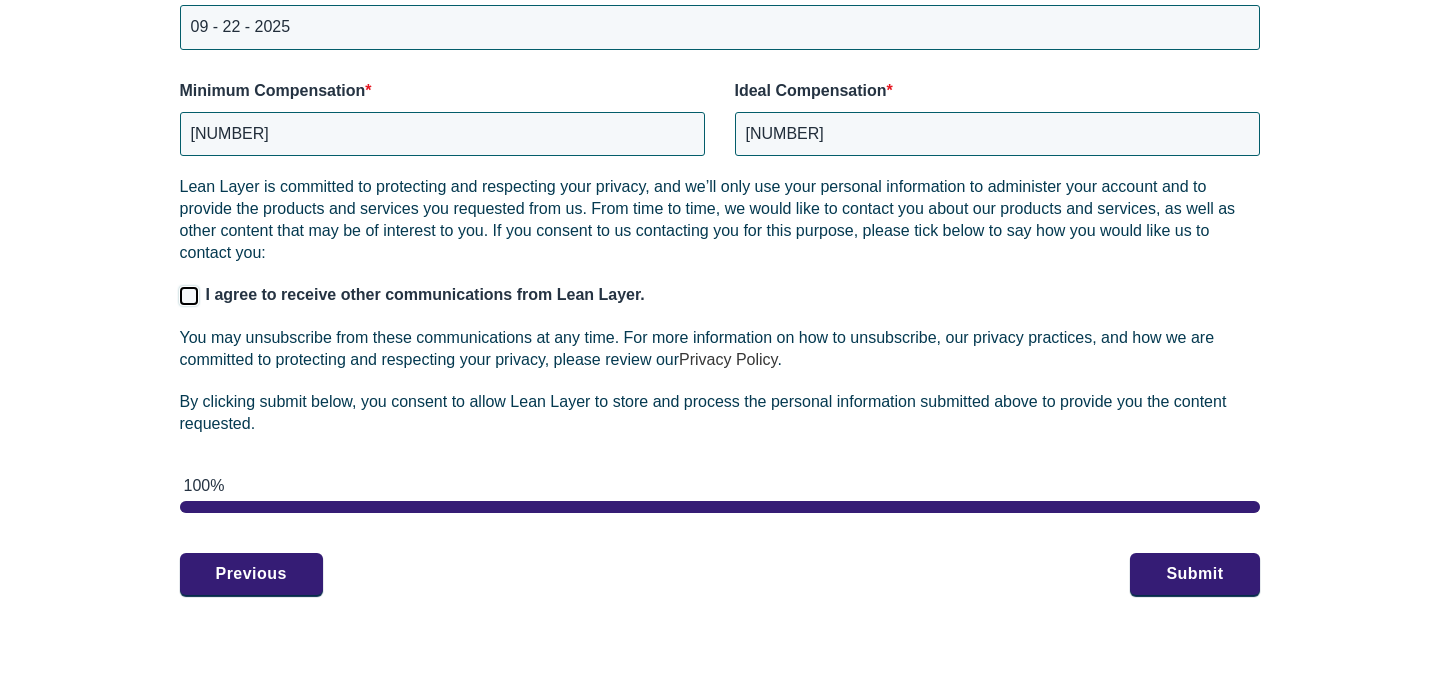 click on "I agree to receive other communications from Lean Layer." at bounding box center (189, 296) 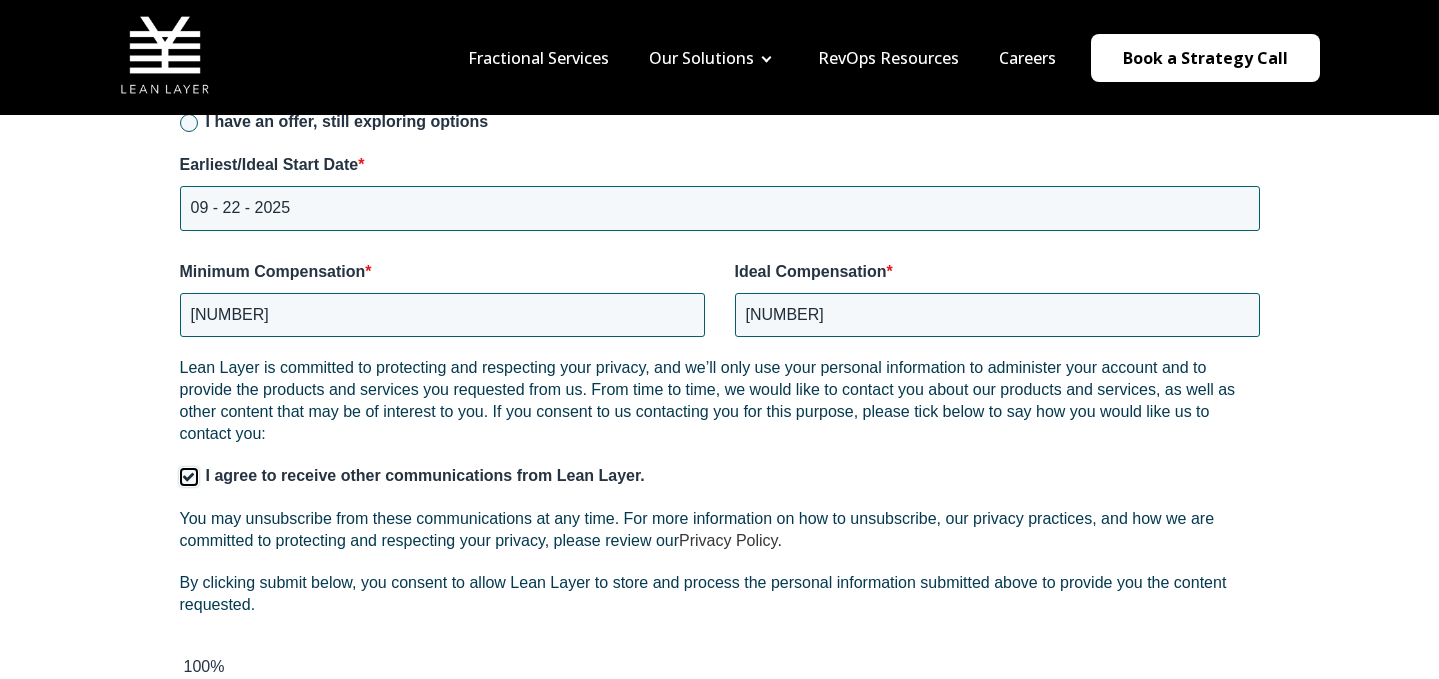 scroll, scrollTop: 3356, scrollLeft: 0, axis: vertical 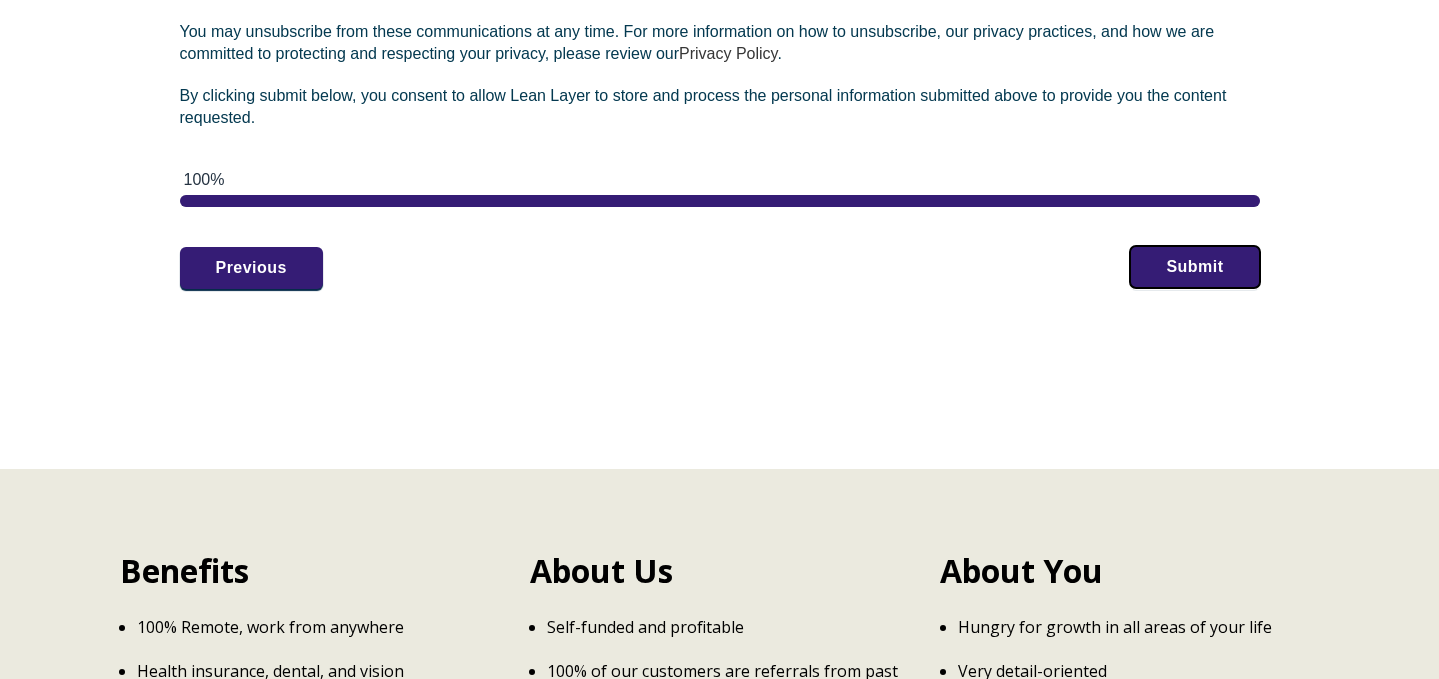 click on "Submit" at bounding box center (1194, 267) 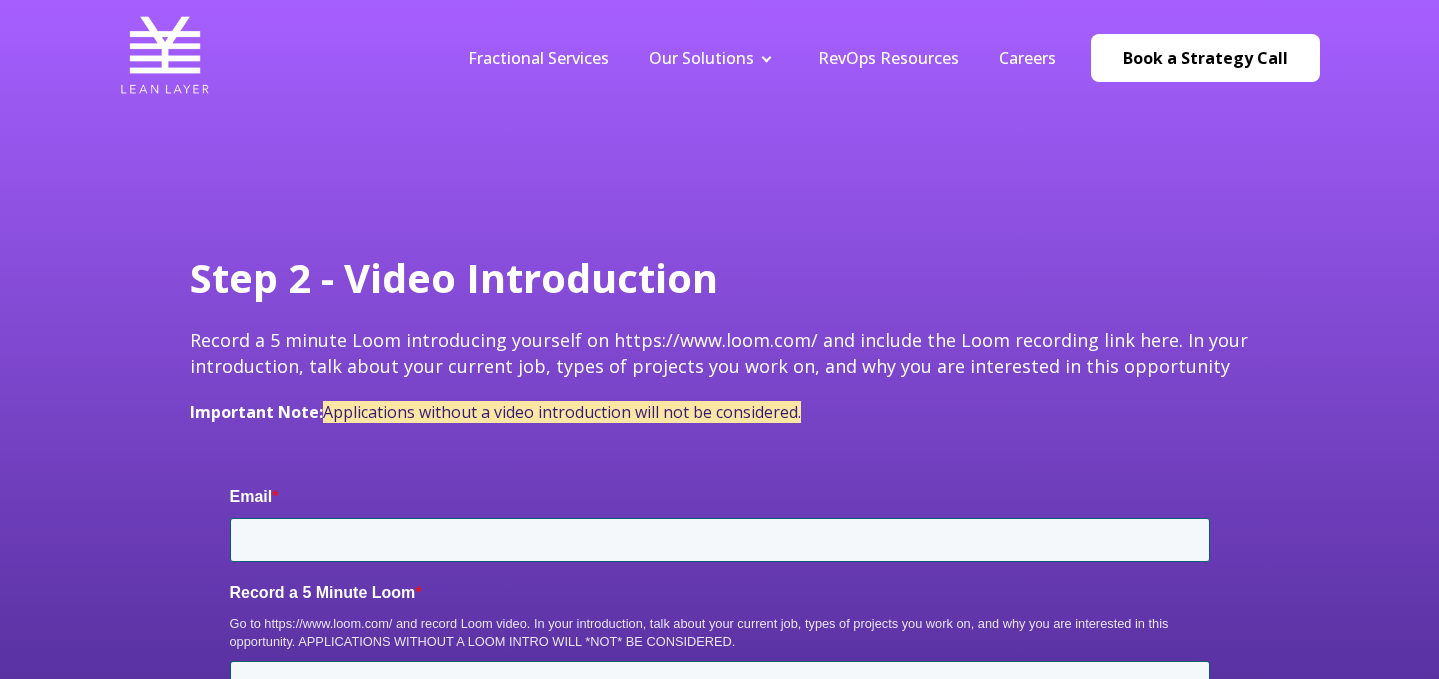 scroll, scrollTop: 0, scrollLeft: 0, axis: both 